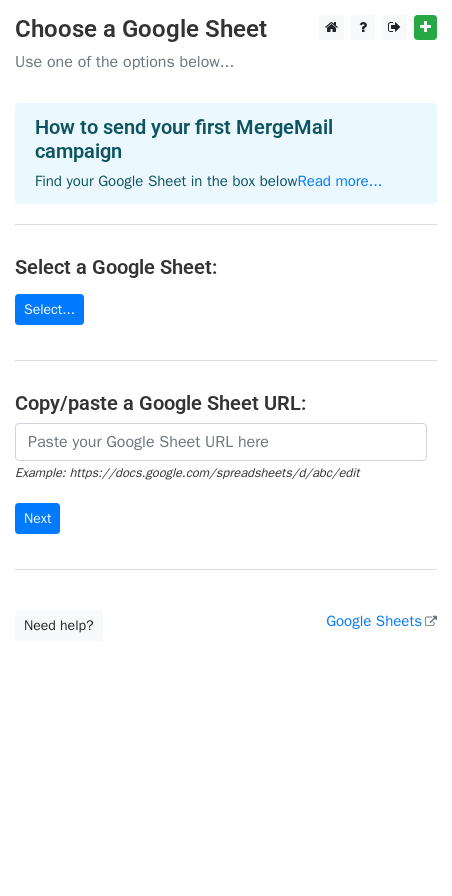 scroll, scrollTop: 0, scrollLeft: 0, axis: both 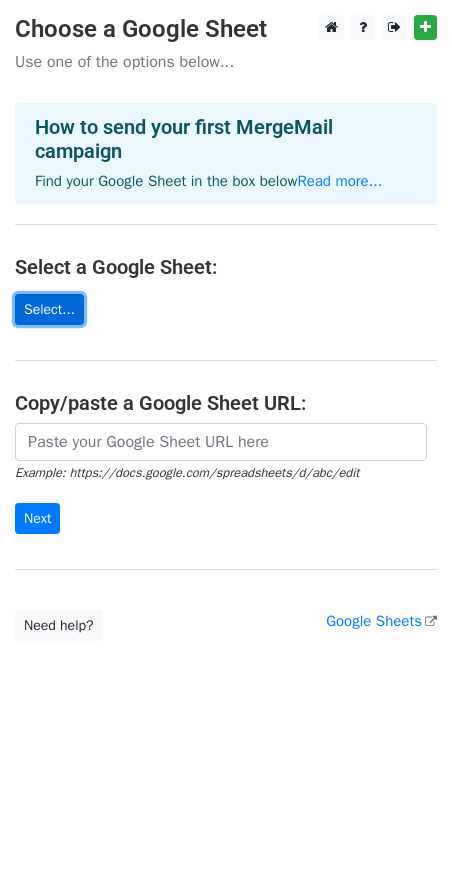 click on "Select..." at bounding box center (49, 309) 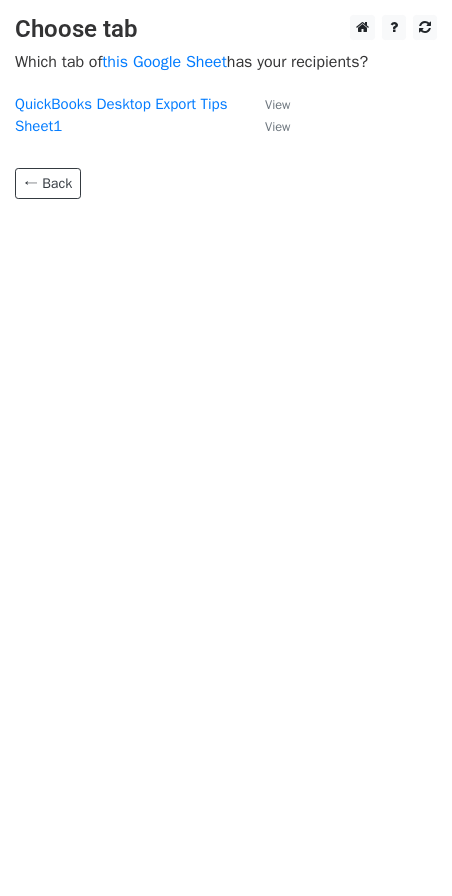 scroll, scrollTop: 0, scrollLeft: 0, axis: both 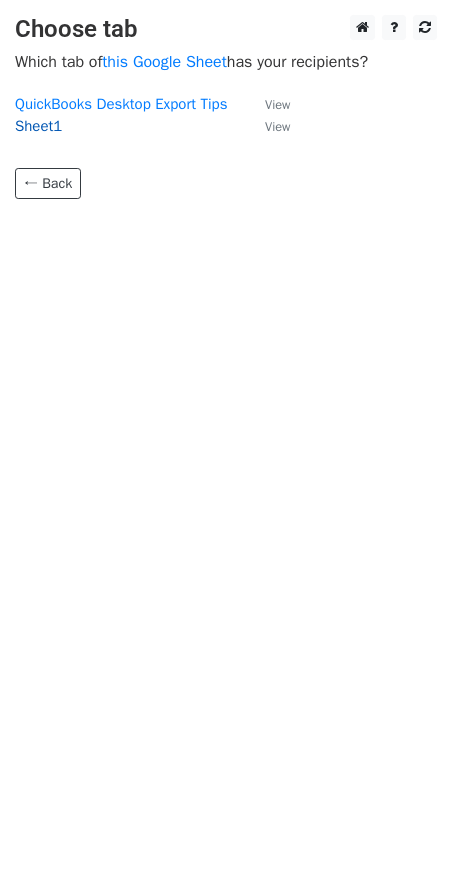 click on "Sheet1" at bounding box center (38, 126) 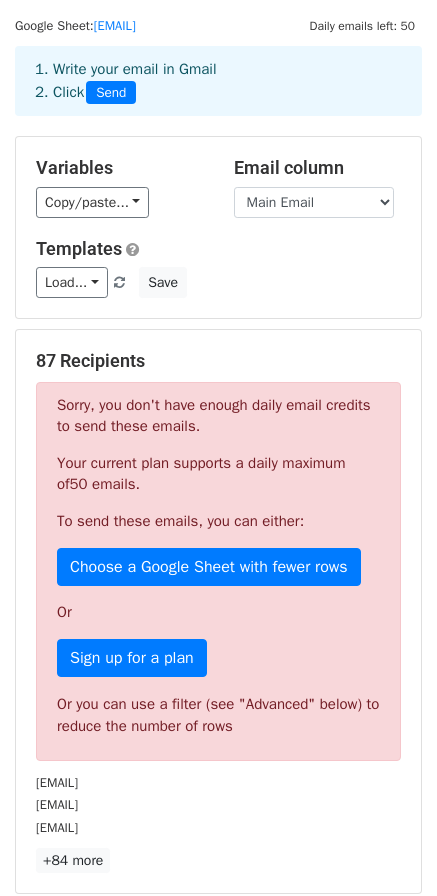 scroll, scrollTop: 0, scrollLeft: 0, axis: both 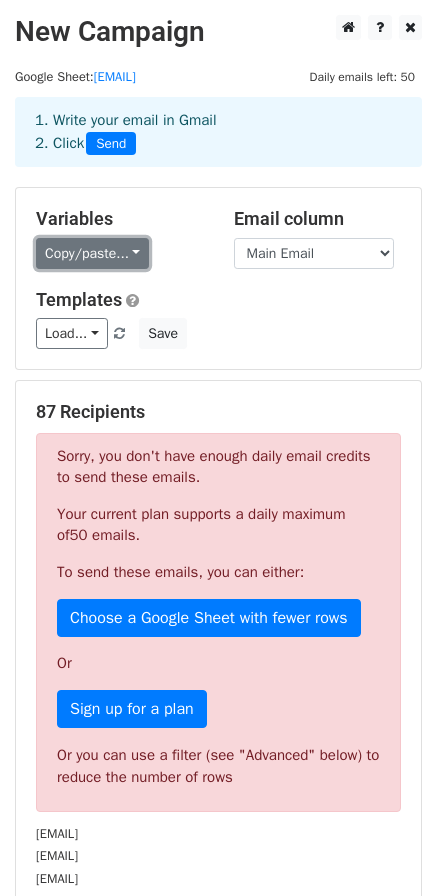 click on "Copy/paste..." at bounding box center [92, 253] 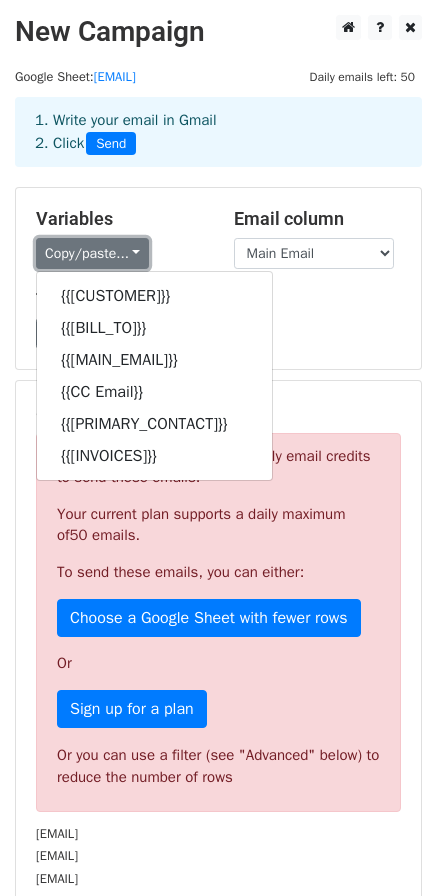 click on "Copy/paste..." at bounding box center [92, 253] 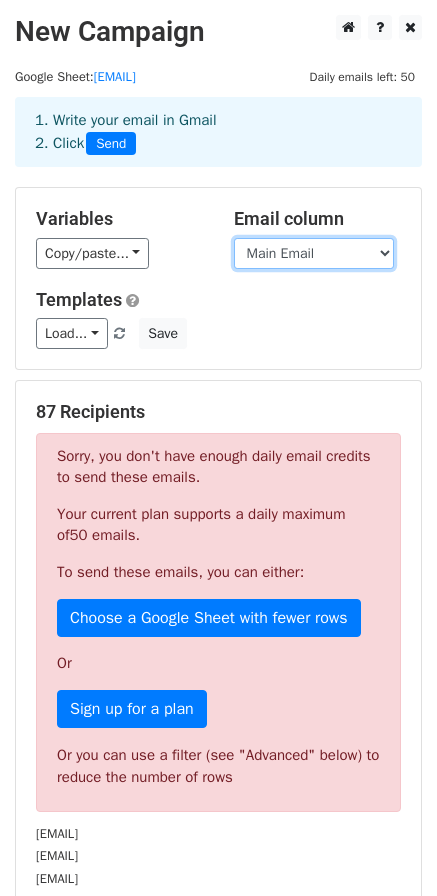 click on "Customer
Bill to 1
Main Email
CC Email
Primary Contact
Invoices" at bounding box center (314, 253) 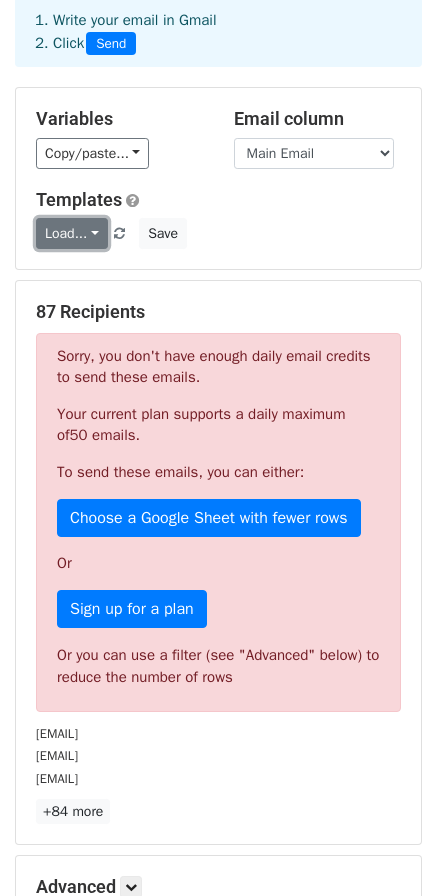 click on "Load..." at bounding box center [72, 233] 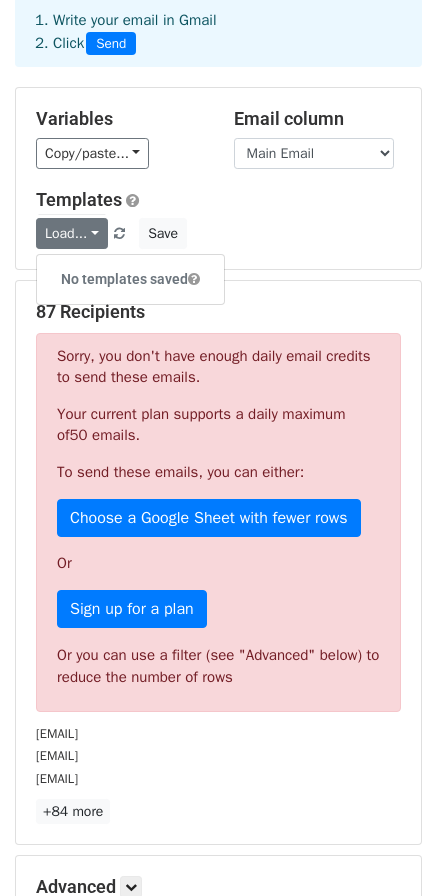 click on "Load...
No templates saved
Save" at bounding box center (218, 233) 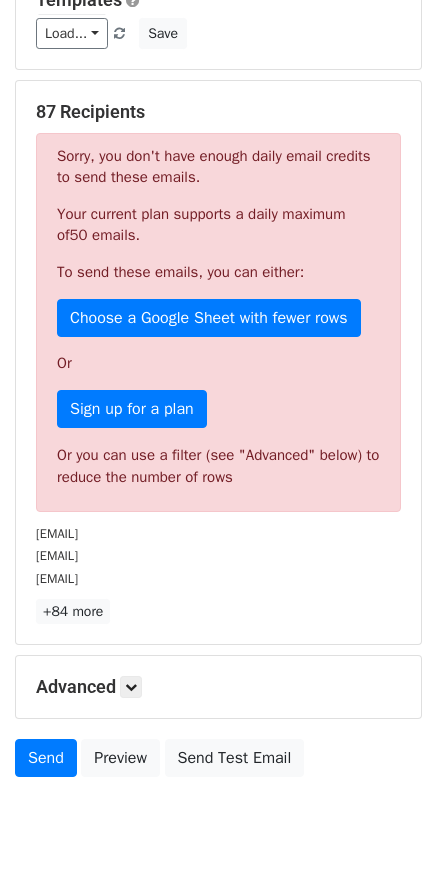 scroll, scrollTop: 351, scrollLeft: 0, axis: vertical 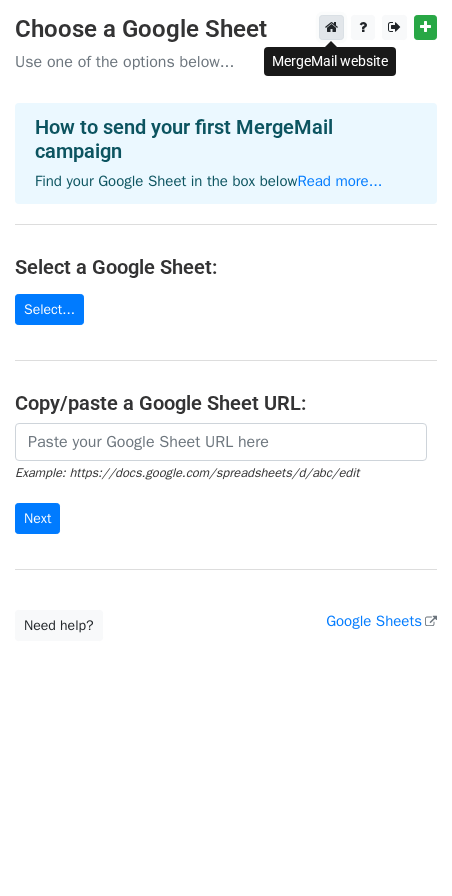 click at bounding box center [331, 27] 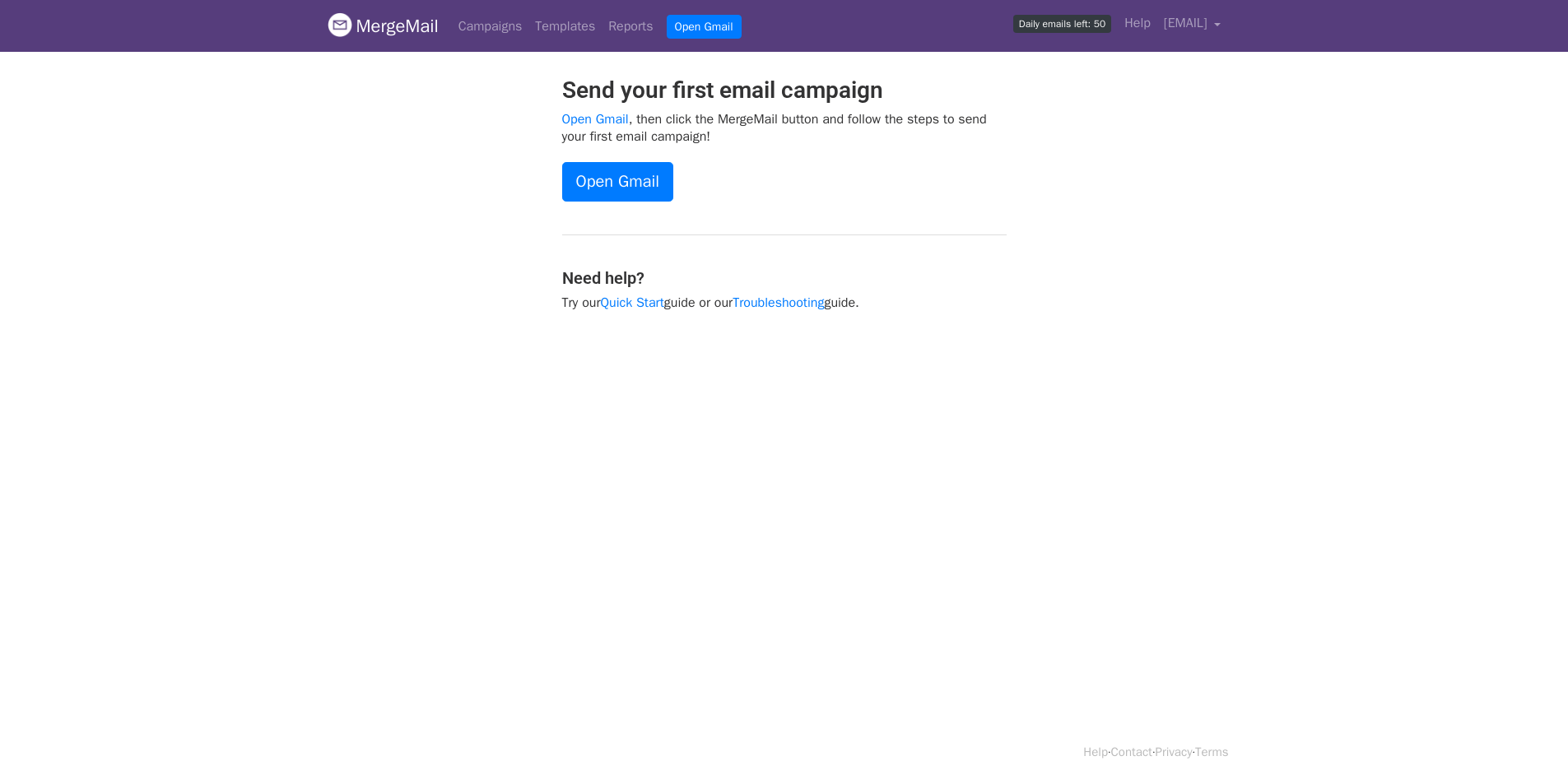 scroll, scrollTop: 0, scrollLeft: 0, axis: both 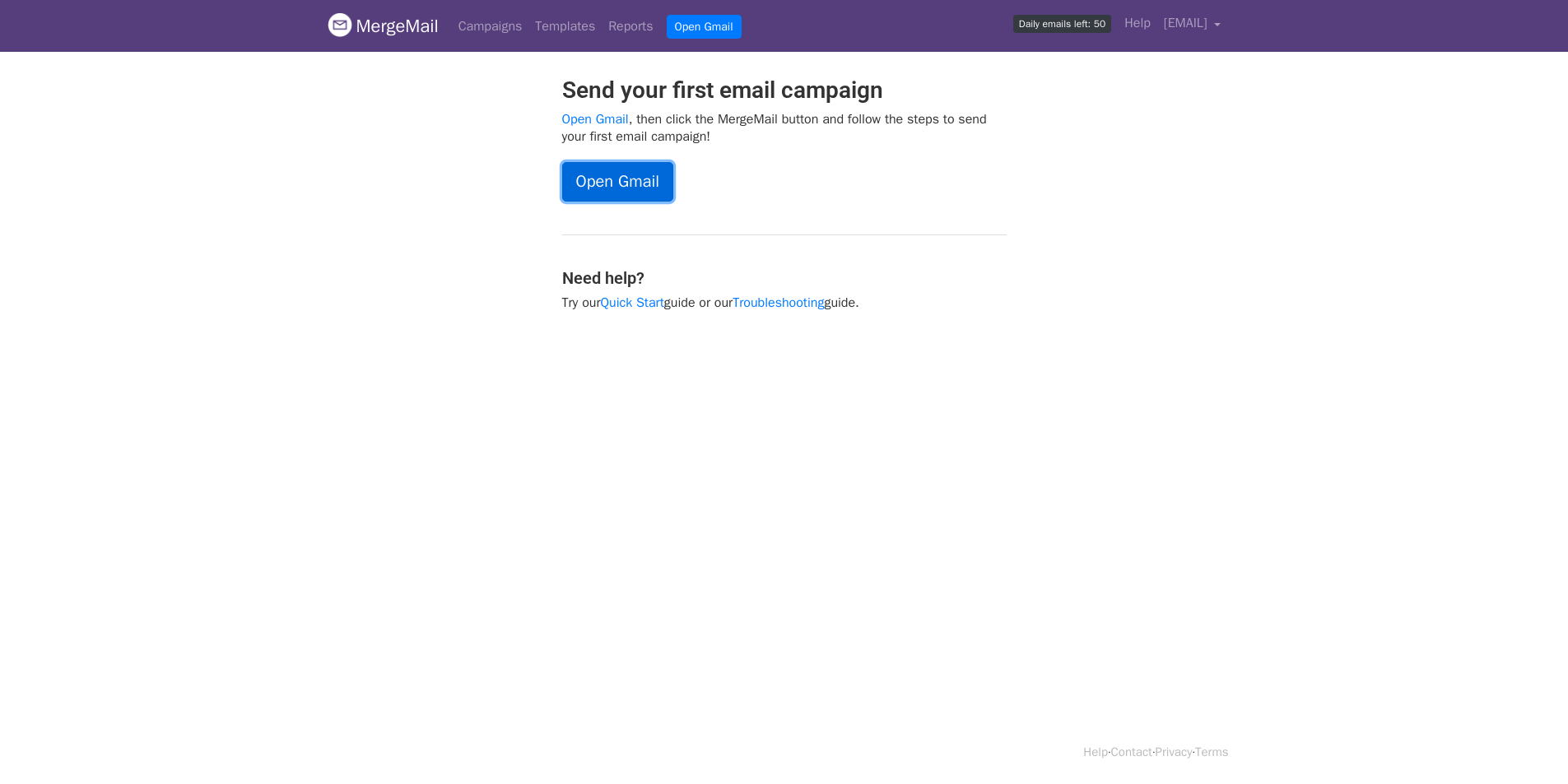 click on "Open Gmail" at bounding box center (617, 182) 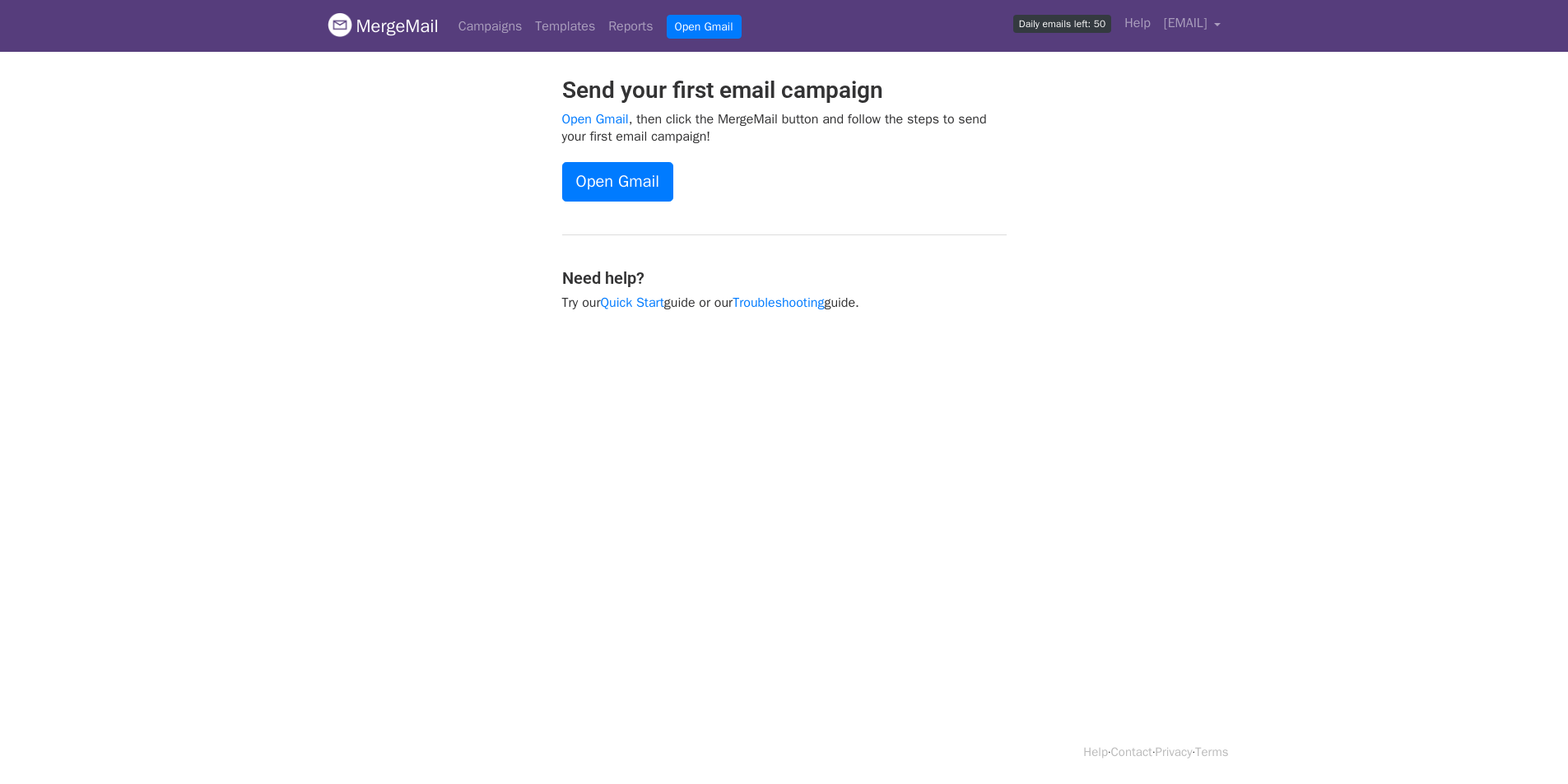 click on "Daily emails left: 50" at bounding box center (1062, 24) 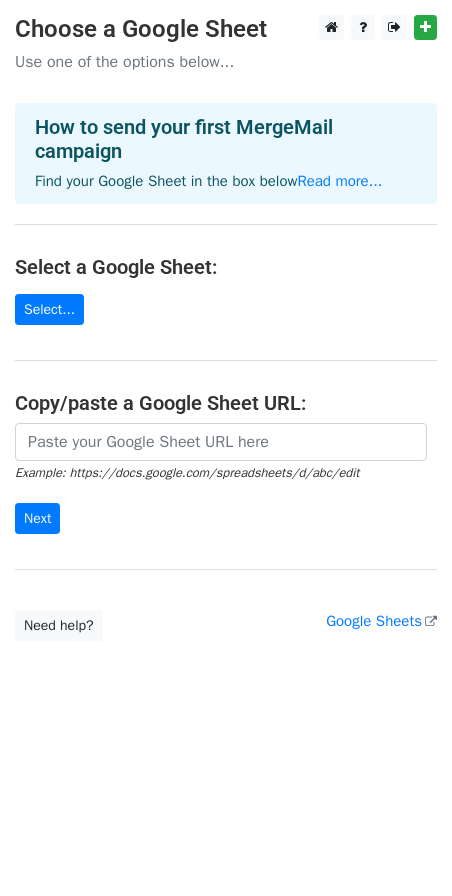scroll, scrollTop: 0, scrollLeft: 0, axis: both 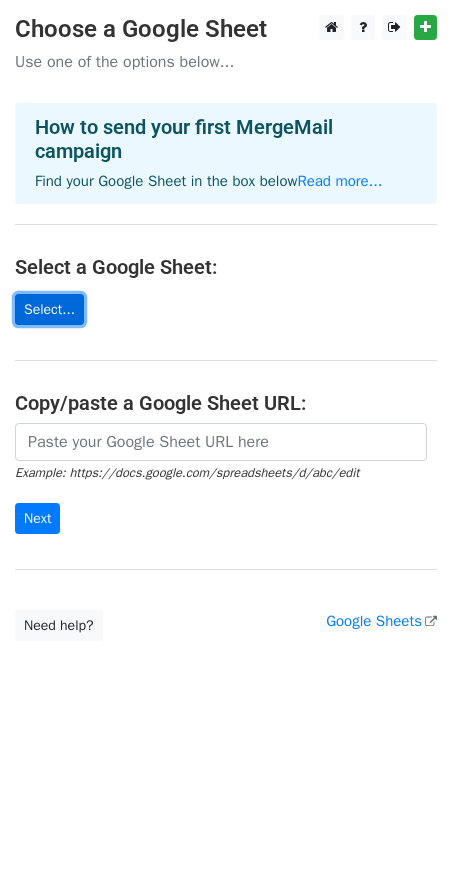 click on "Select..." at bounding box center (49, 309) 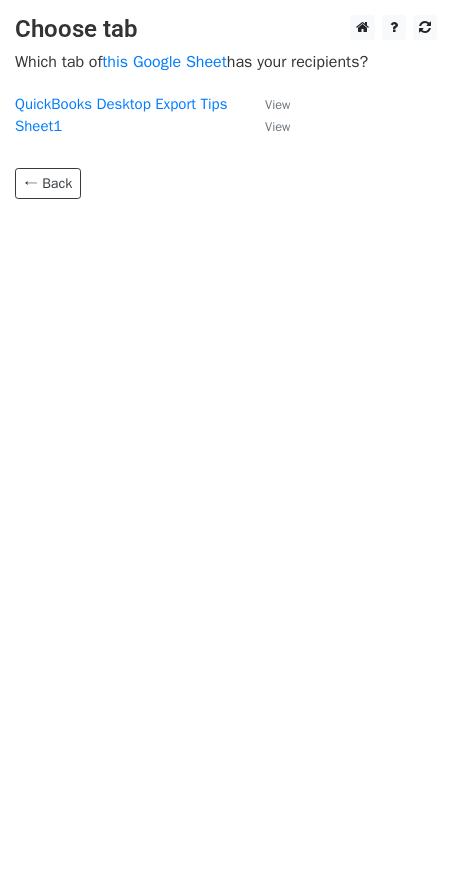 scroll, scrollTop: 0, scrollLeft: 0, axis: both 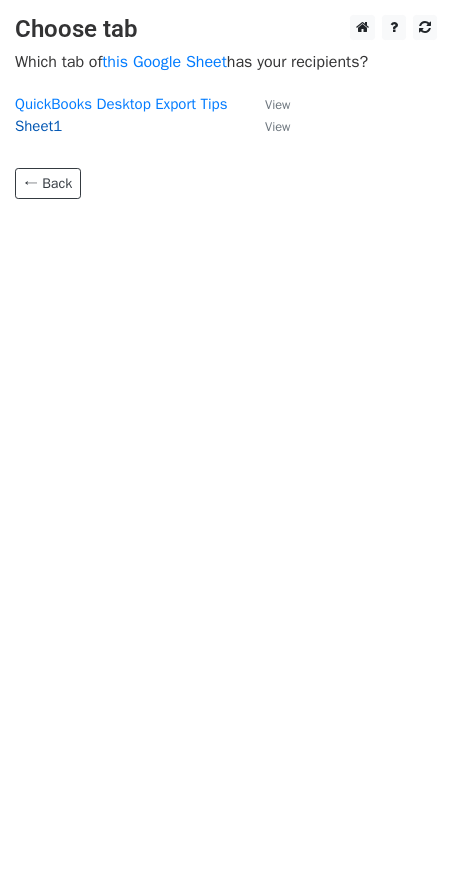 click on "Sheet1" at bounding box center [38, 126] 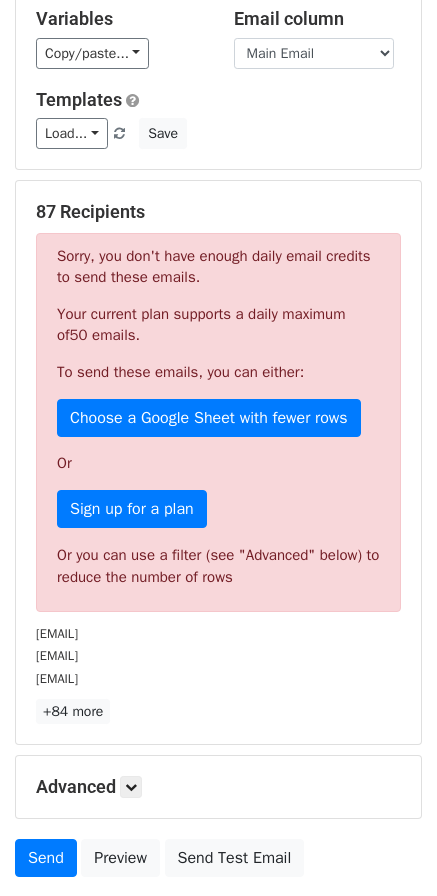 scroll, scrollTop: 100, scrollLeft: 0, axis: vertical 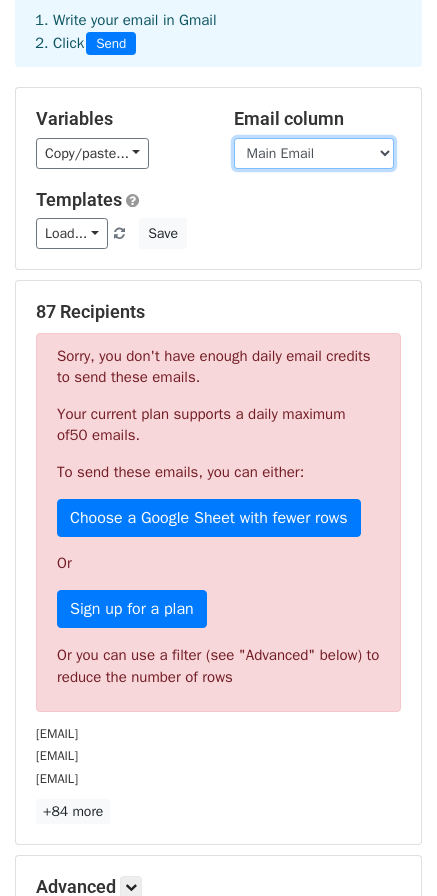 click on "Customer
Bill to 1
Main Email
CC Email
Primary Contact
Invoices" at bounding box center (314, 153) 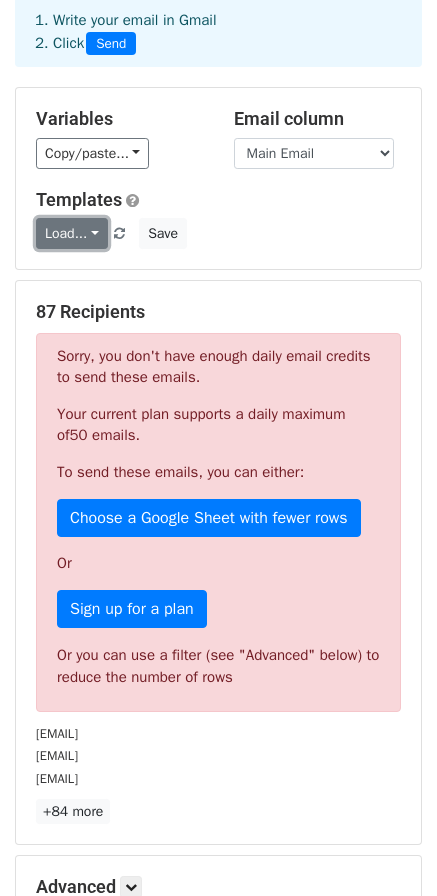 click on "Load..." at bounding box center [72, 233] 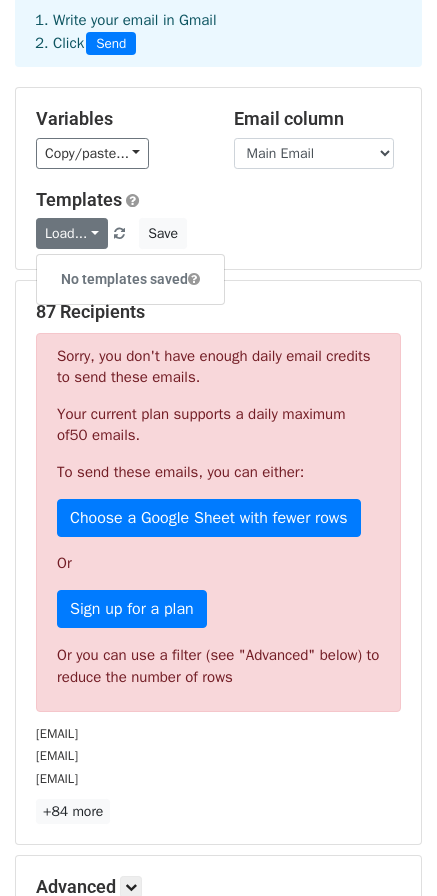 click on "Load...
No templates saved
Save" at bounding box center [218, 233] 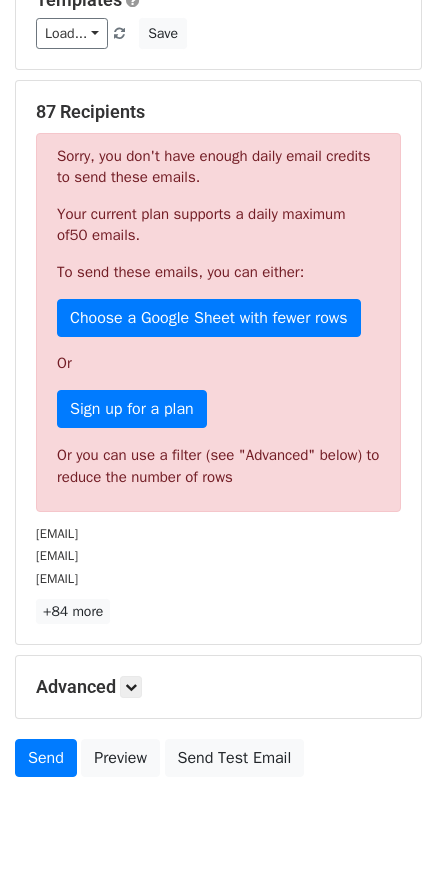 scroll, scrollTop: 351, scrollLeft: 0, axis: vertical 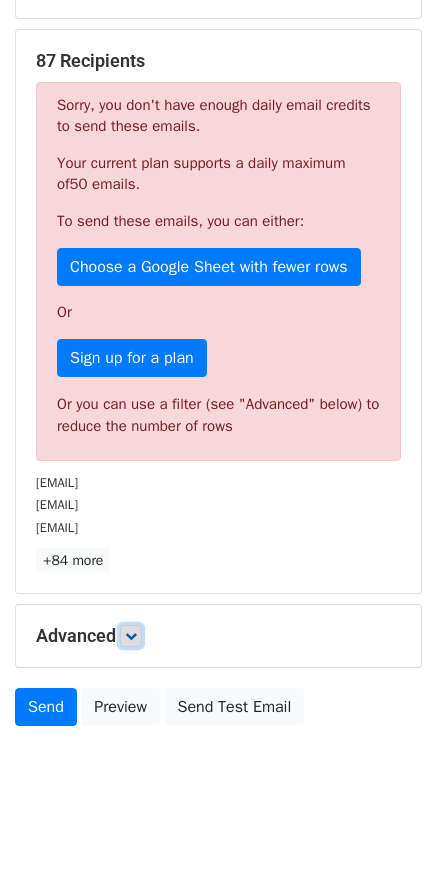 click at bounding box center [131, 636] 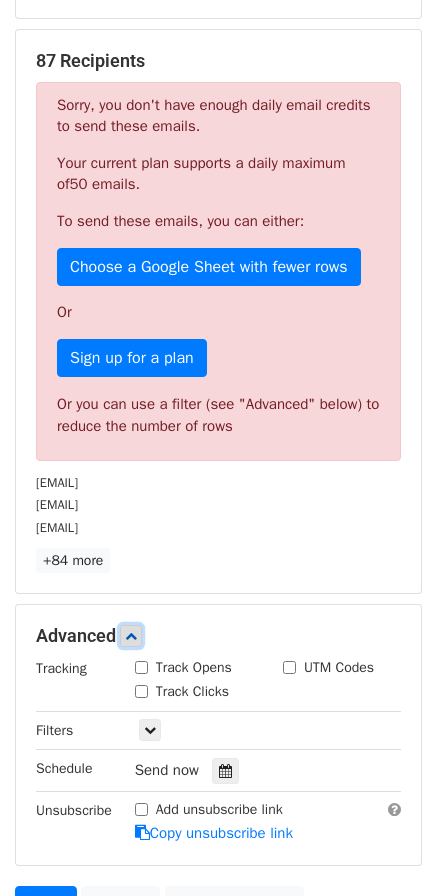 scroll, scrollTop: 547, scrollLeft: 0, axis: vertical 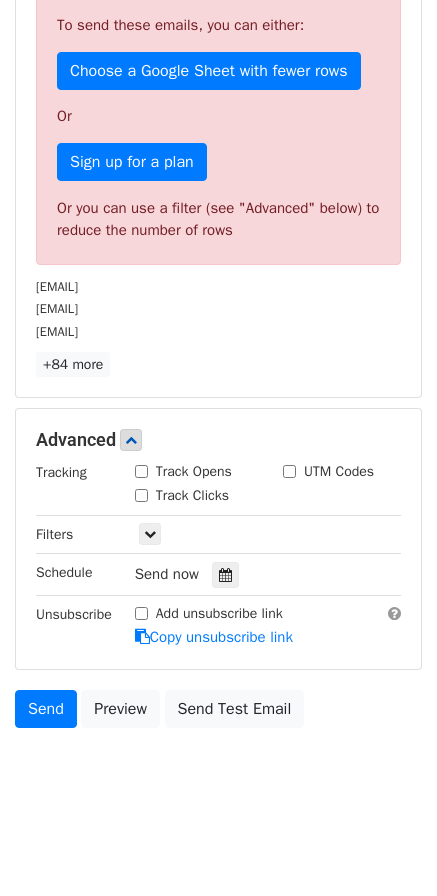 click on "Variables
Copy/paste...
{{Customer}}
{{Bill to 1}}
{{Main Email}}
{{CC Email}}
{{Primary Contact}}
{{Invoices}}
Email column
Customer
Bill to 1
Main Email
CC Email
Primary Contact
Invoices
Templates
Load...
No templates saved
Save
87 Recipients
Sorry, you don't have enough daily email credits to send these emails.
Your current plan supports a daily maximum of  50 emails .
To send these emails, you can either:
Choose a Google Sheet with fewer rows
Or
Sign up for a plan
Or you can use a filter (see "Advanced" below) to reduce the number of rows
Nunu123182@gmail.com
devorahlezell@gmail.com
csbarash@yahoo.com
+84 more
87 Recipients
×
Nunu123182@gmail.com
devorahlezell@gmail.com
csbarash@yahoo.com
rebahron@gmail.com
dinibenishay@gmail.com" at bounding box center [218, 189] 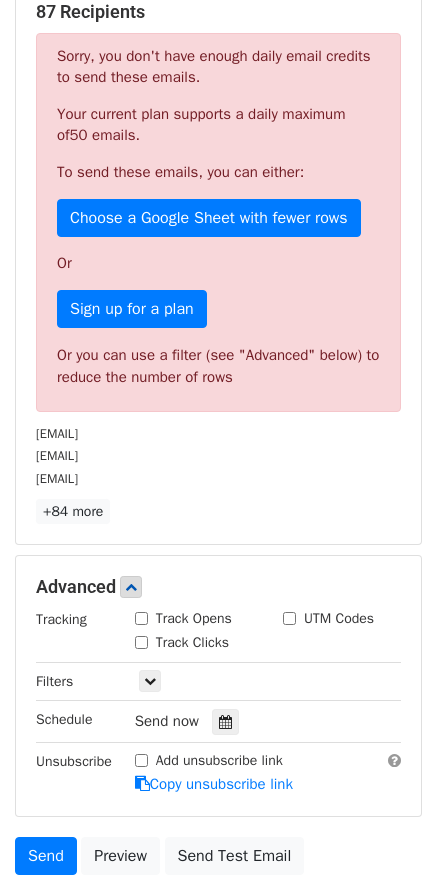 scroll, scrollTop: 0, scrollLeft: 0, axis: both 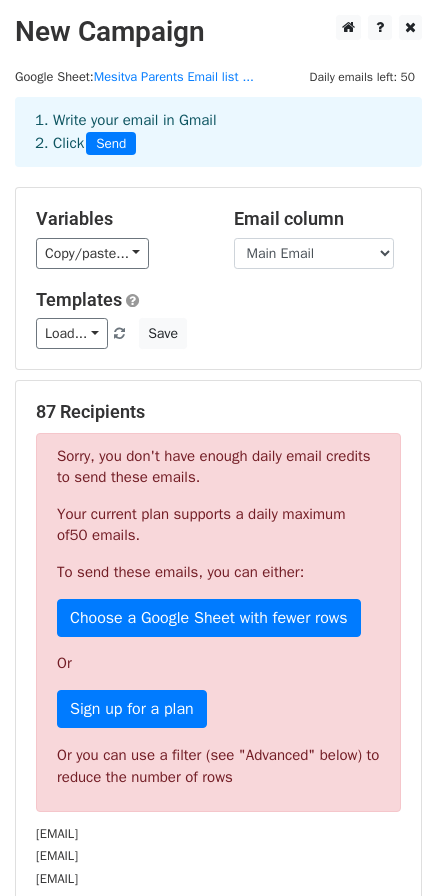 click on "Templates" at bounding box center (218, 300) 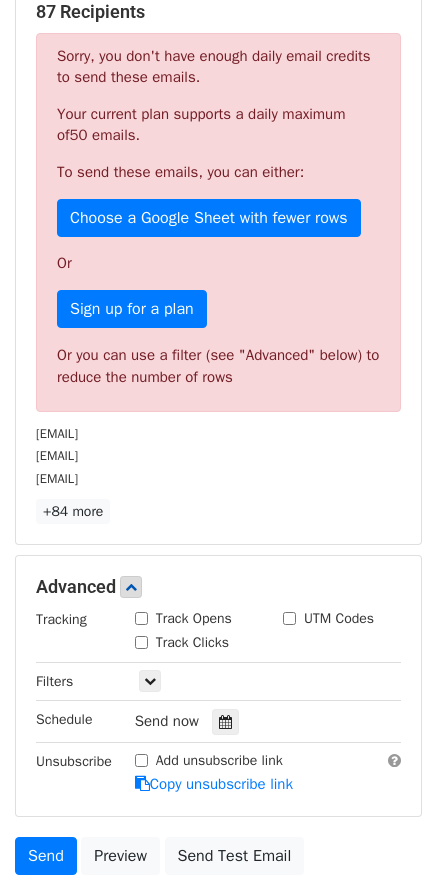scroll, scrollTop: 547, scrollLeft: 0, axis: vertical 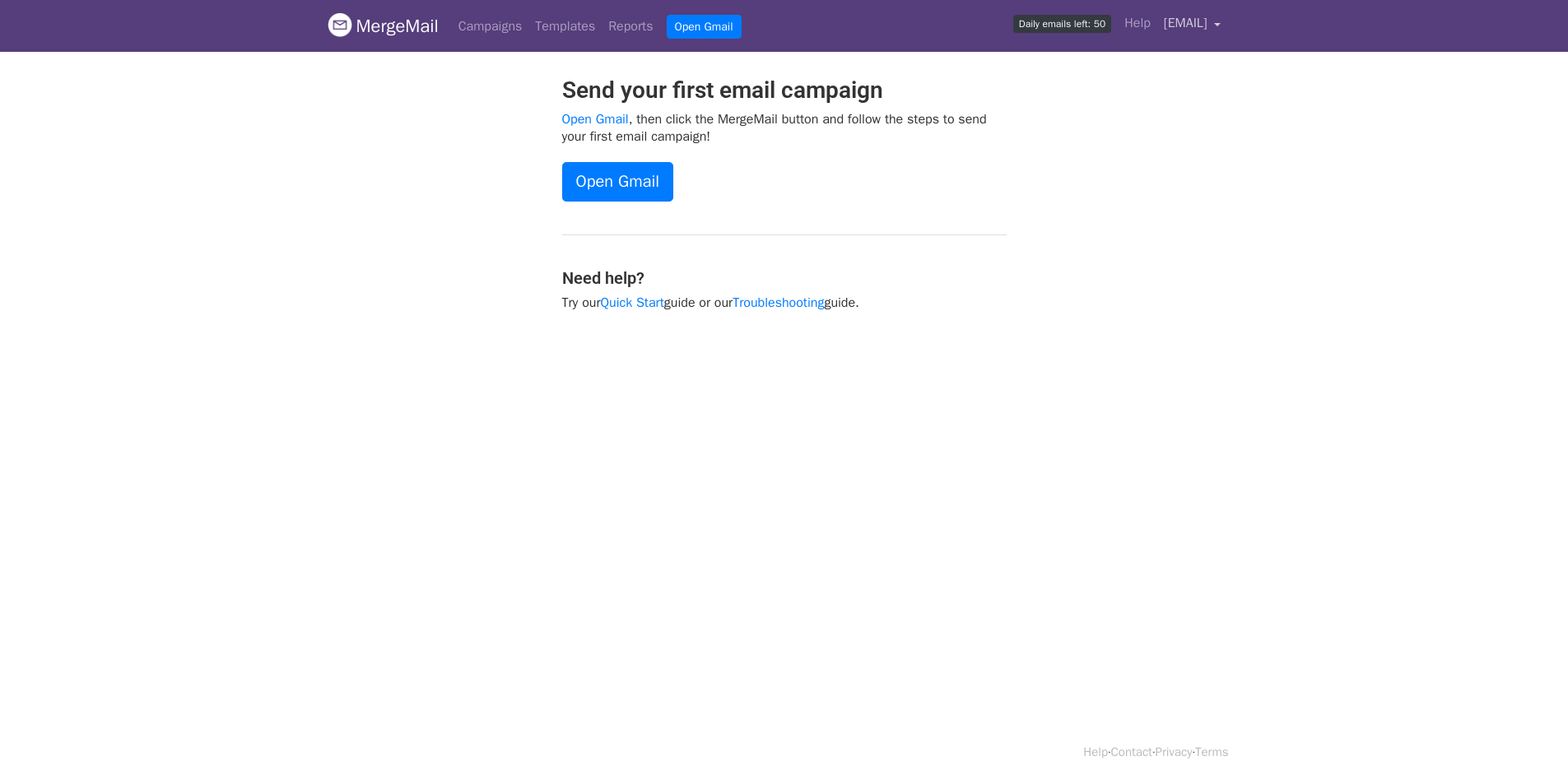 click on "mzagury@mesivtacs.com" at bounding box center (1193, 26) 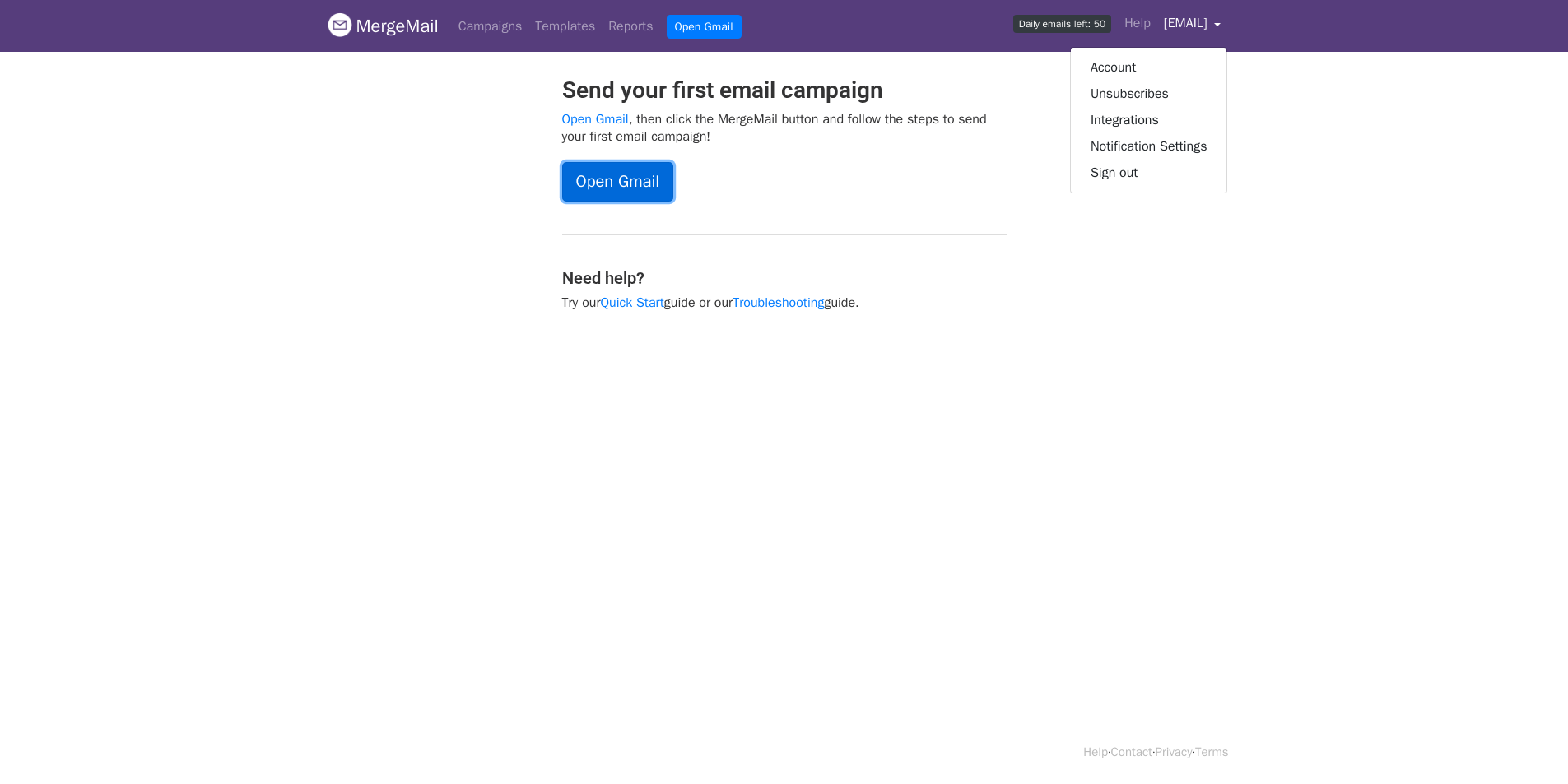 click on "Open Gmail" at bounding box center (617, 182) 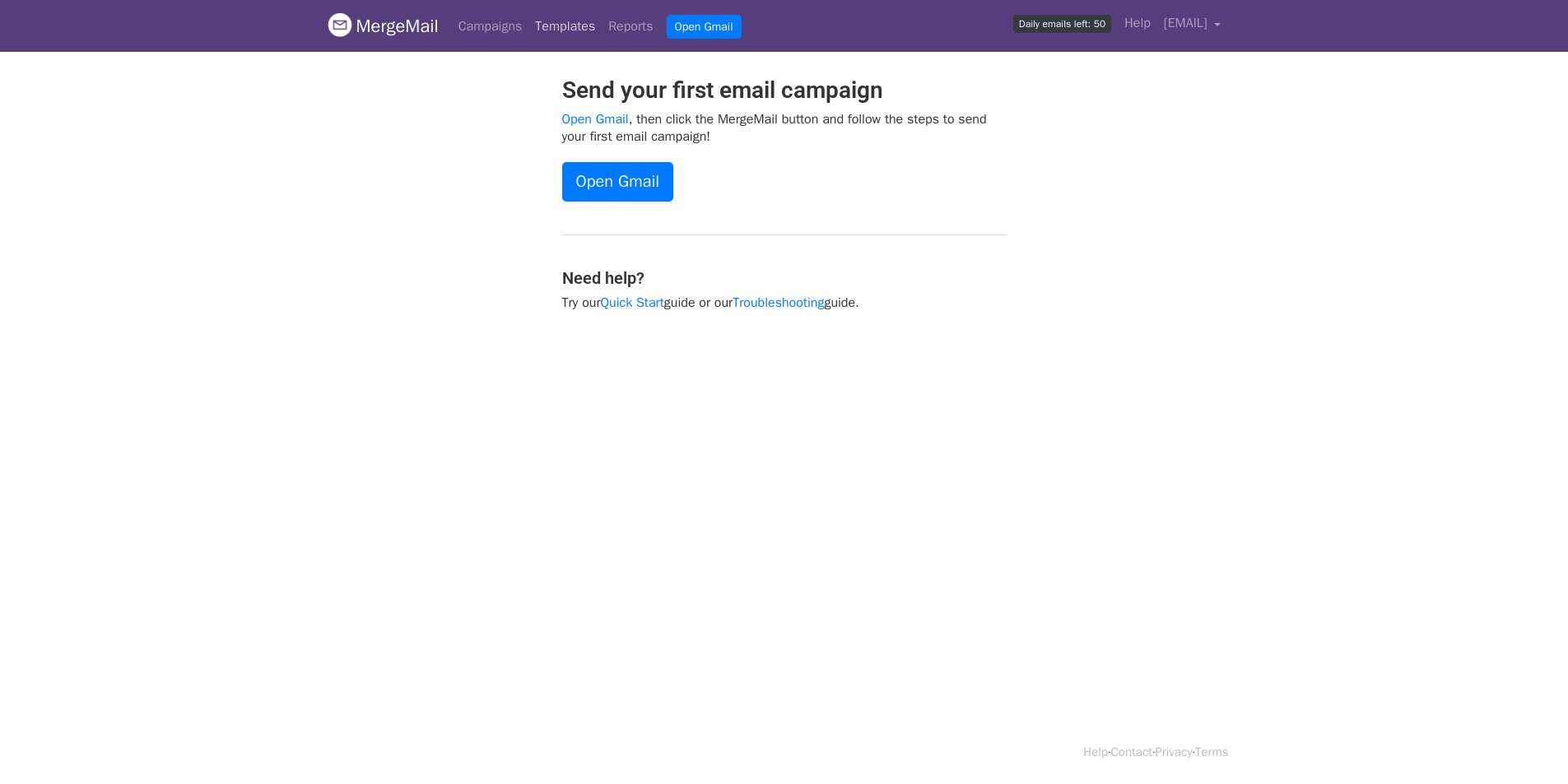 click on "Templates" at bounding box center [565, 26] 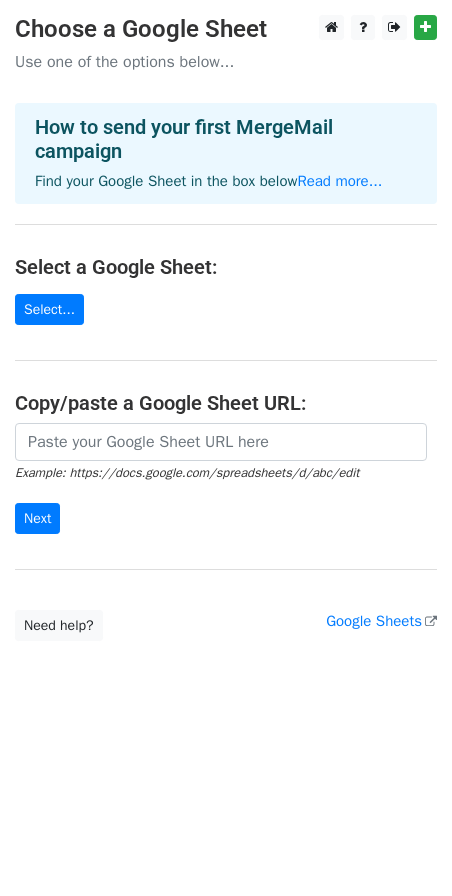 scroll, scrollTop: 0, scrollLeft: 0, axis: both 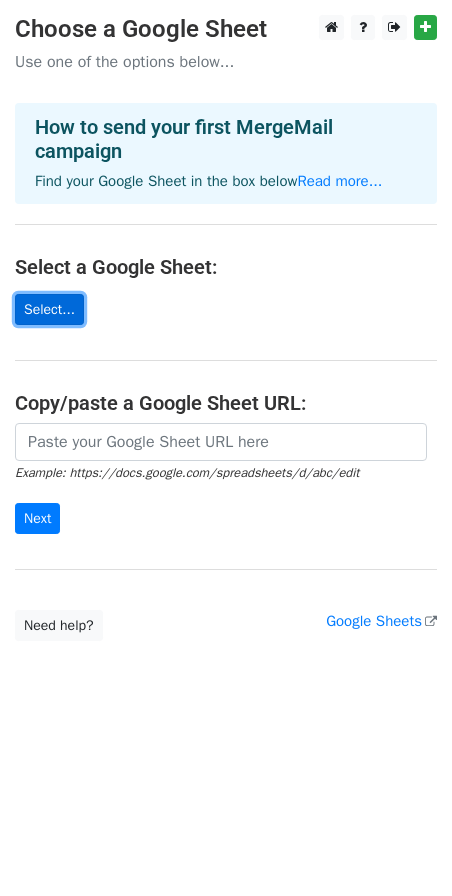 click on "Select..." at bounding box center [49, 309] 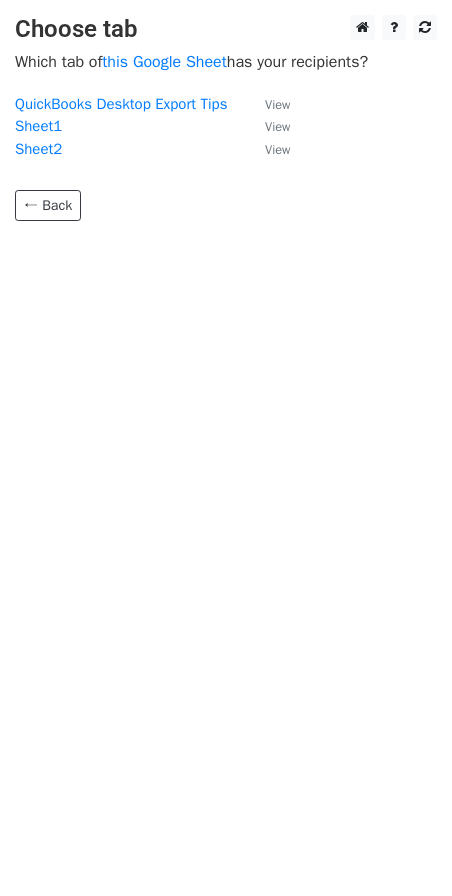 scroll, scrollTop: 0, scrollLeft: 0, axis: both 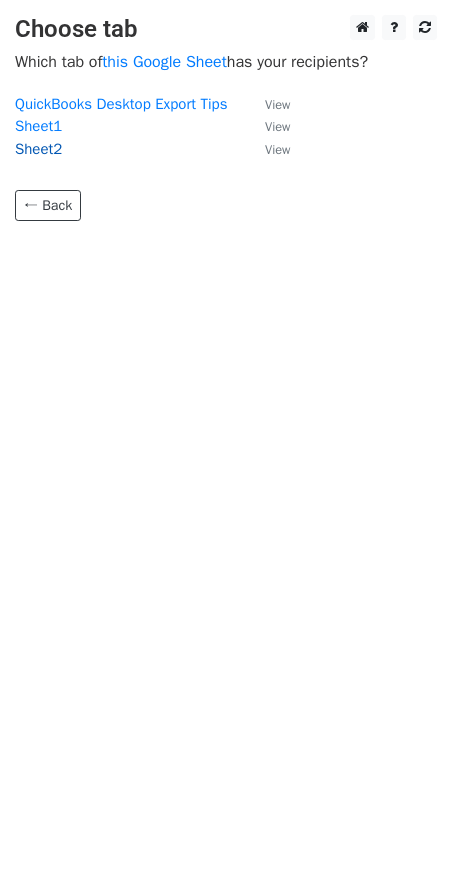 click on "Sheet2" at bounding box center [38, 149] 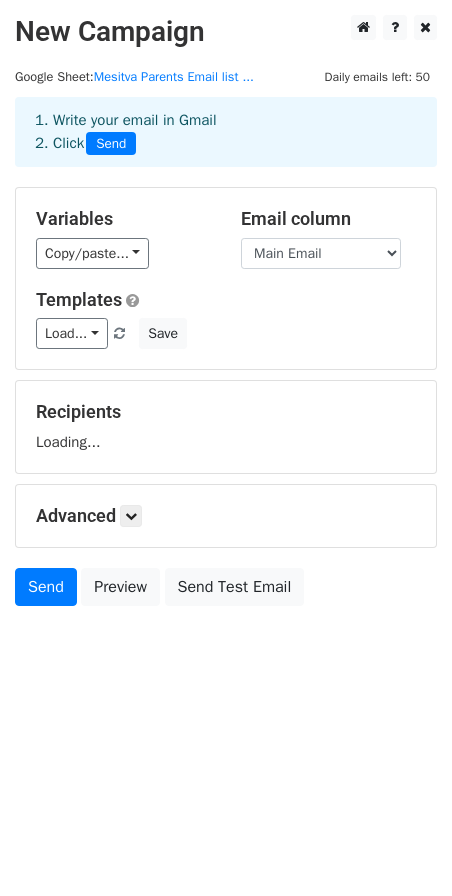 scroll, scrollTop: 0, scrollLeft: 0, axis: both 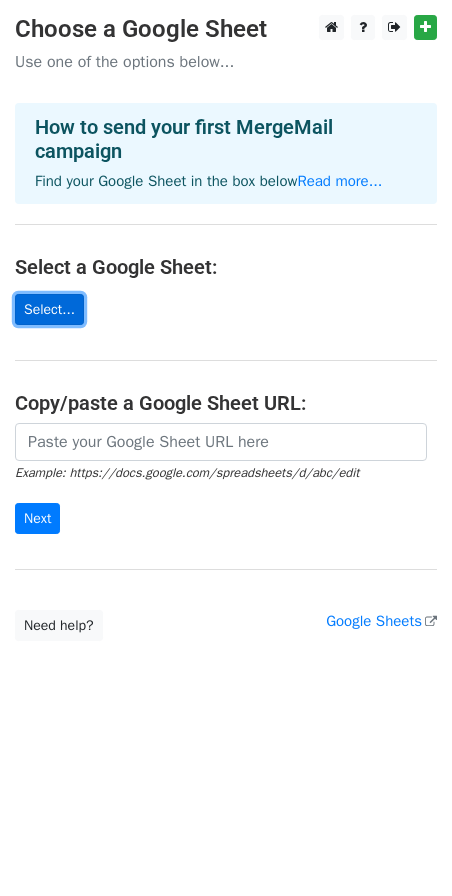 click on "Select..." at bounding box center [49, 309] 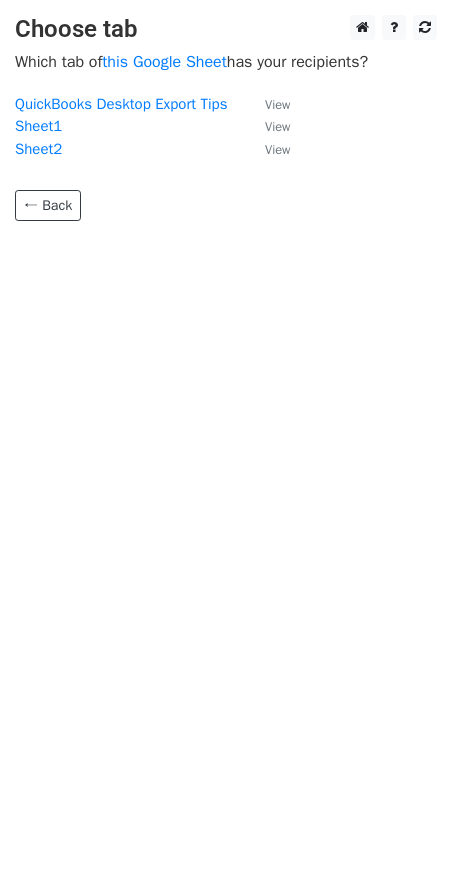 scroll, scrollTop: 0, scrollLeft: 0, axis: both 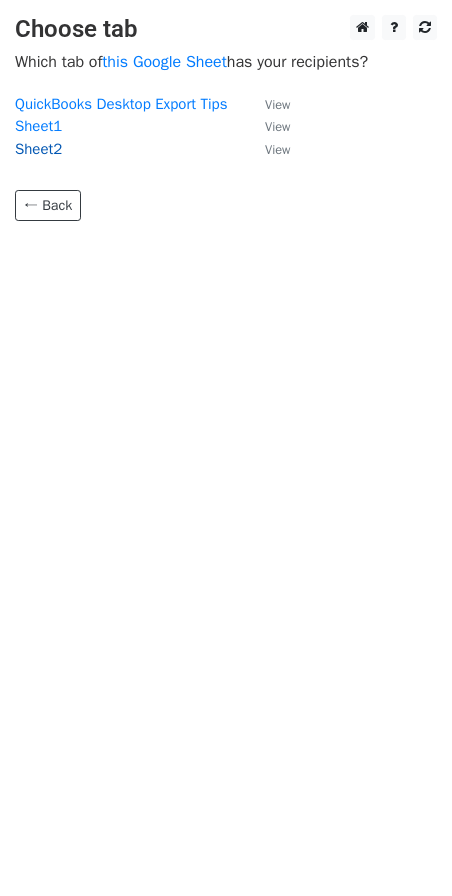 click on "Sheet2" at bounding box center (38, 149) 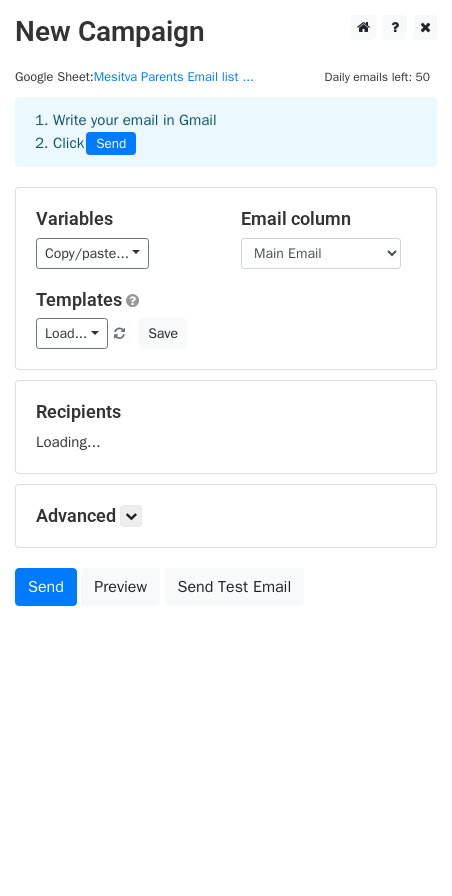 scroll, scrollTop: 0, scrollLeft: 0, axis: both 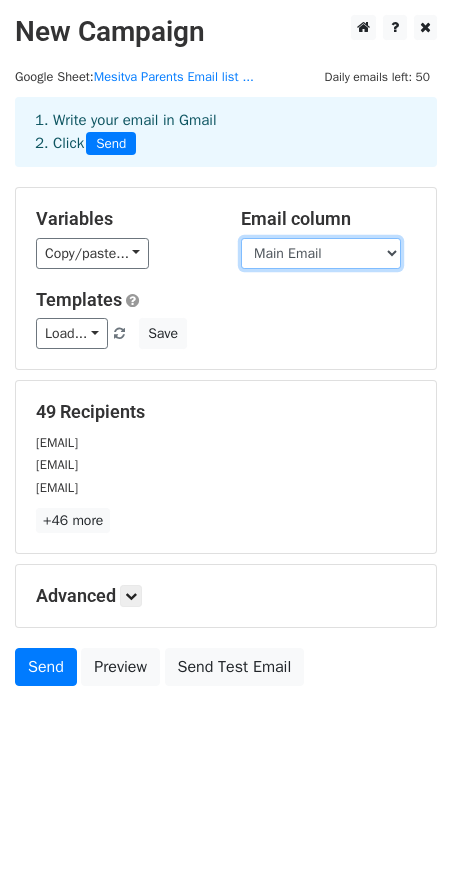 click on "Customer
Bill to 1
Main Email
CC Email
Primary Contact
Invoices" at bounding box center [321, 253] 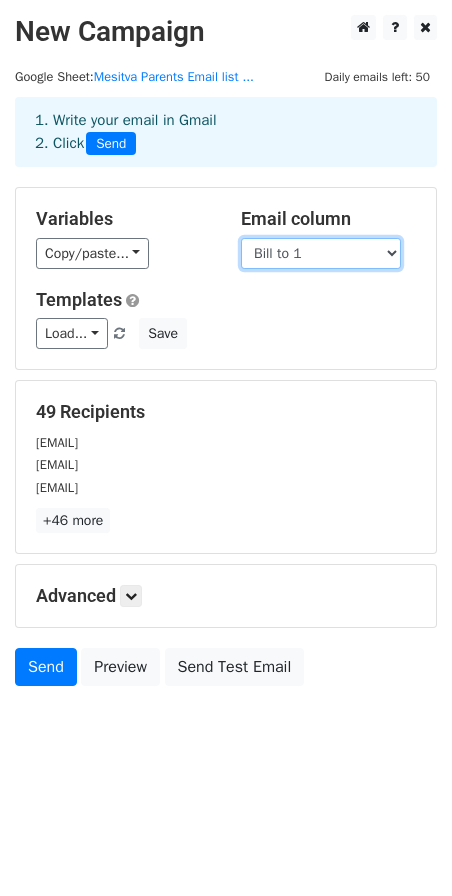 click on "Customer
Bill to 1
Main Email
CC Email
Primary Contact
Invoices" at bounding box center (321, 253) 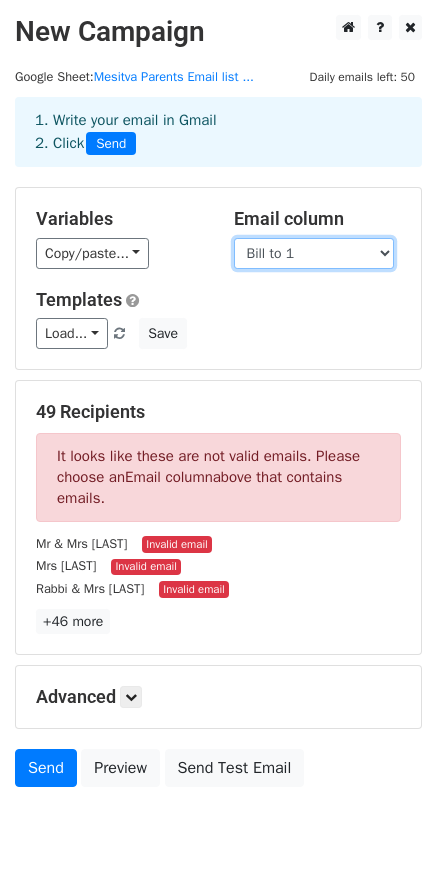 click on "Customer
Bill to 1
Main Email
CC Email
Primary Contact
Invoices" at bounding box center [314, 253] 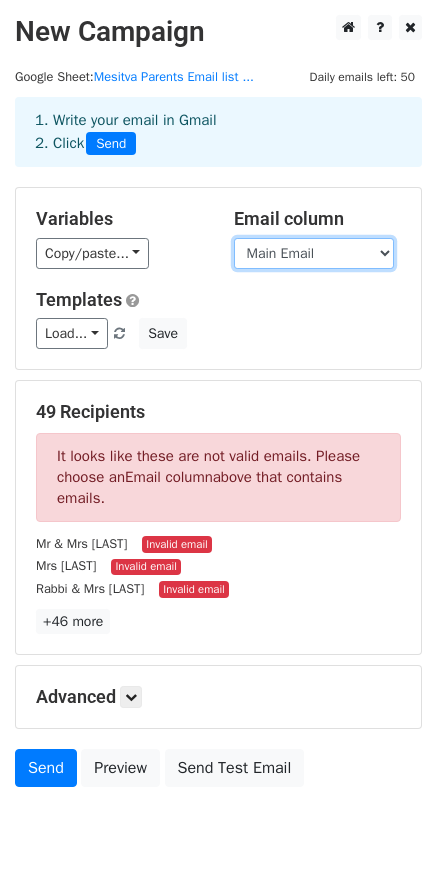 click on "Customer
Bill to 1
Main Email
CC Email
Primary Contact
Invoices" at bounding box center (314, 253) 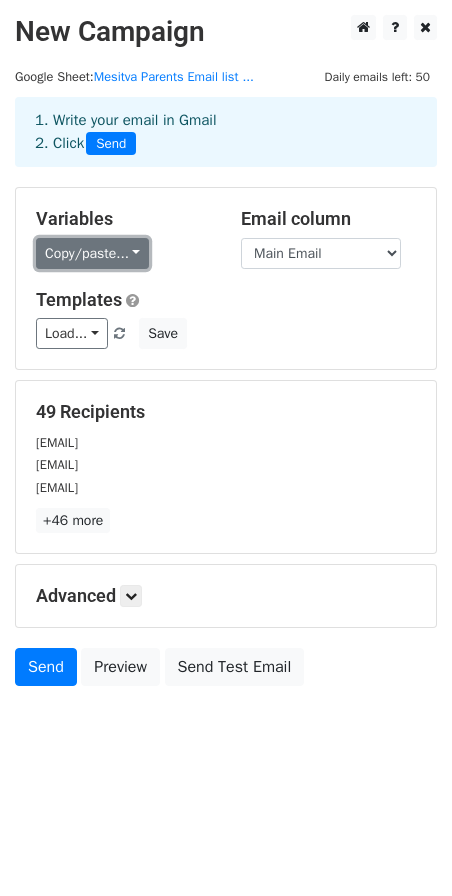 click on "Copy/paste..." at bounding box center (92, 253) 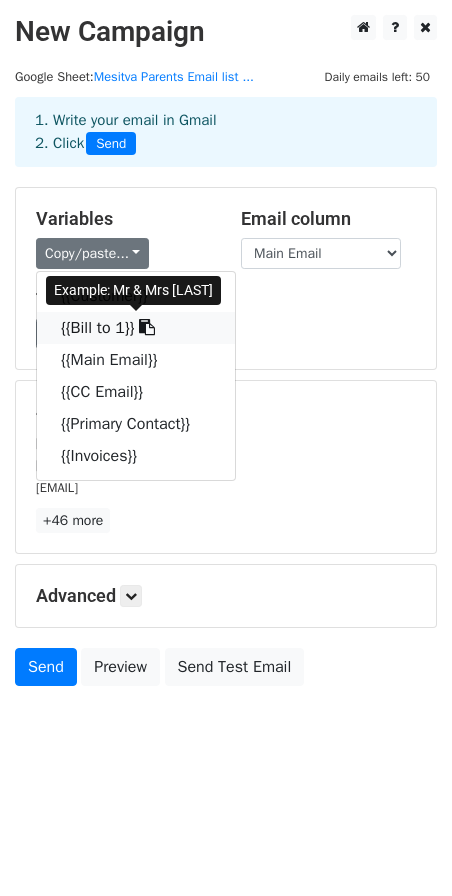 click at bounding box center [147, 327] 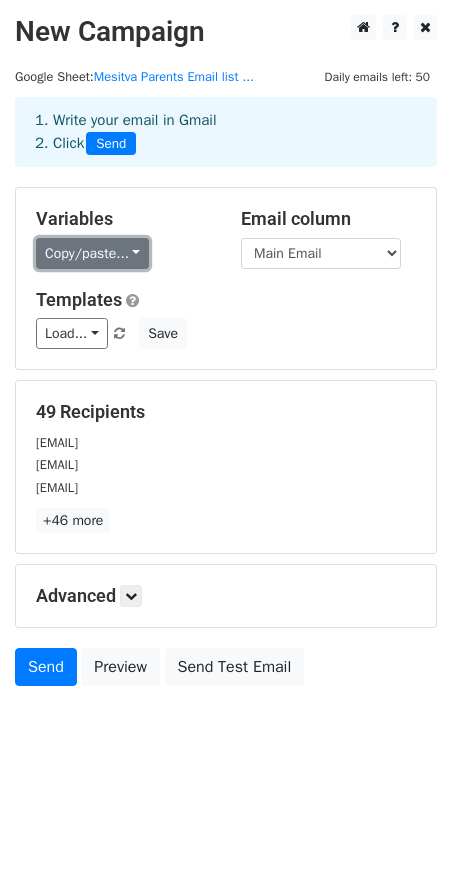 click on "Copy/paste..." at bounding box center (92, 253) 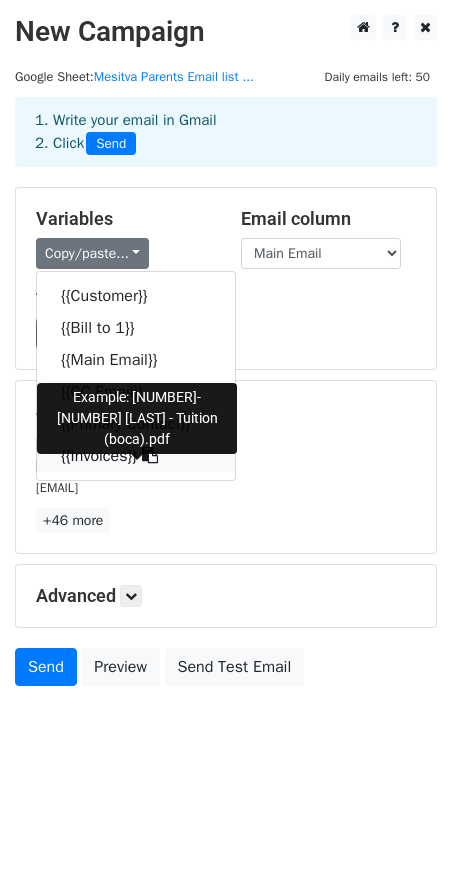click on "{{Invoices}}" at bounding box center (136, 456) 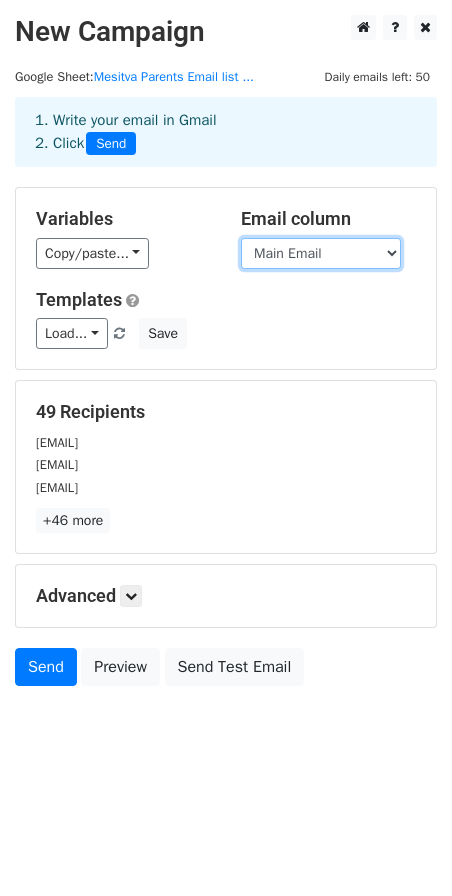 click on "Customer
Bill to 1
Main Email
CC Email
Primary Contact
Invoices" at bounding box center (321, 253) 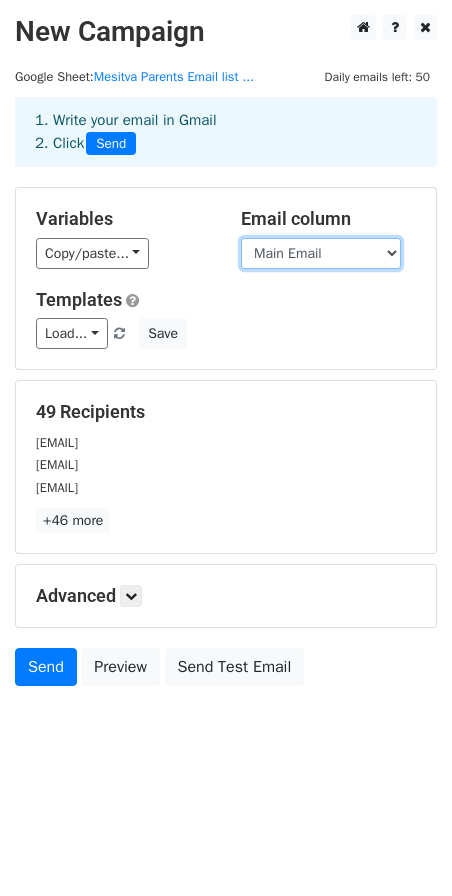 click on "Customer
Bill to 1
Main Email
CC Email
Primary Contact
Invoices" at bounding box center [321, 253] 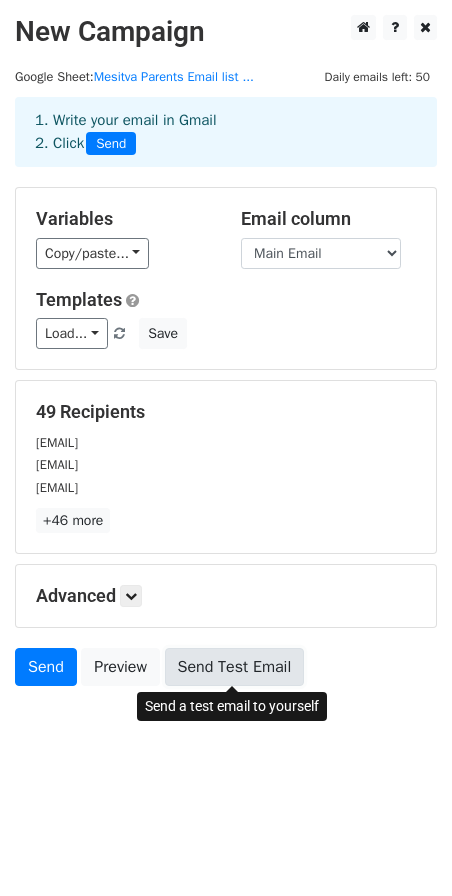 click on "Send Test Email" at bounding box center (235, 667) 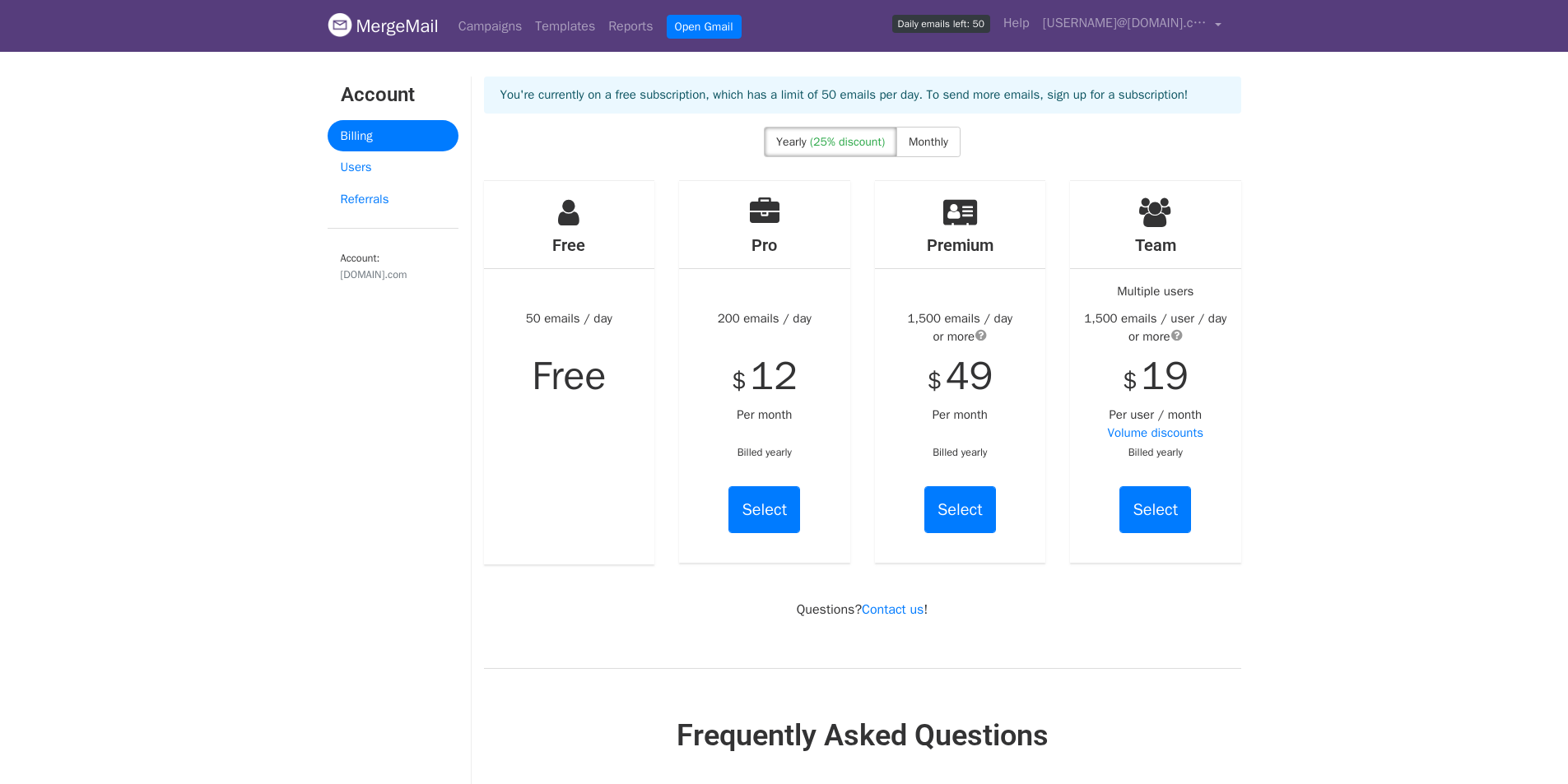 scroll, scrollTop: 0, scrollLeft: 0, axis: both 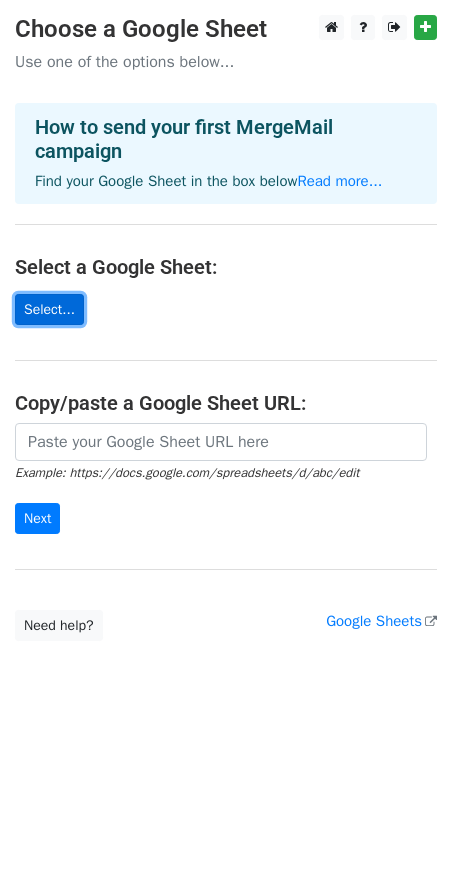 click on "Select..." at bounding box center [49, 309] 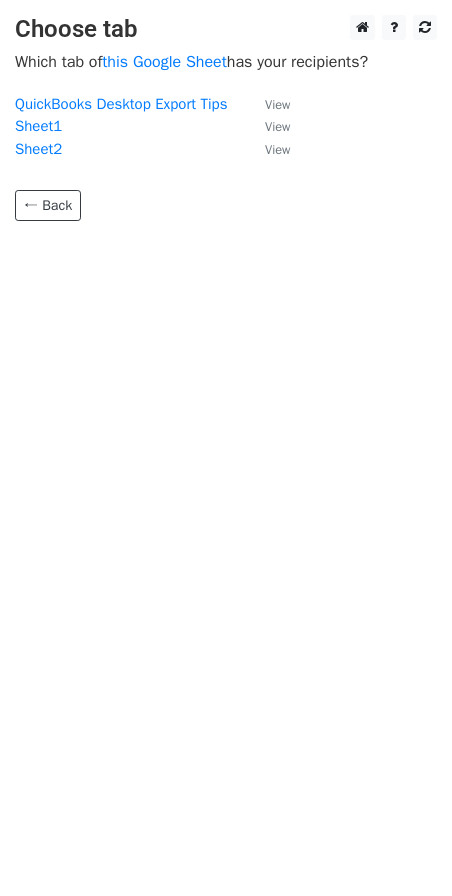 scroll, scrollTop: 0, scrollLeft: 0, axis: both 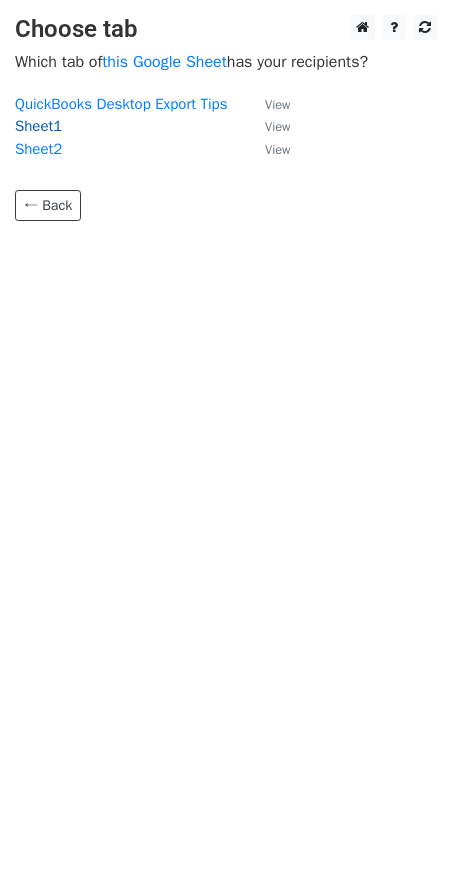 click on "Sheet1" at bounding box center (38, 126) 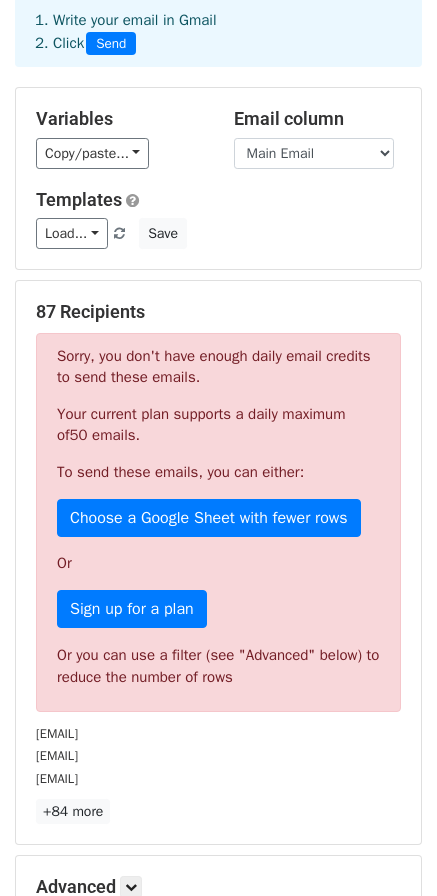 scroll, scrollTop: 200, scrollLeft: 0, axis: vertical 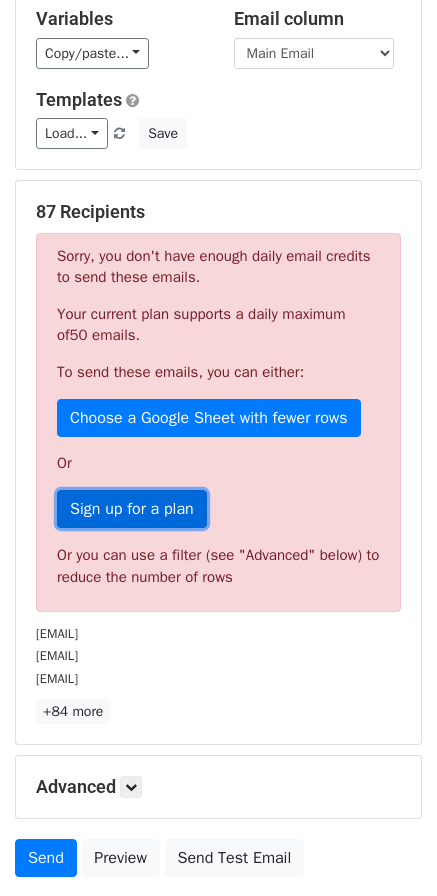click on "Sign up for a plan" at bounding box center (132, 509) 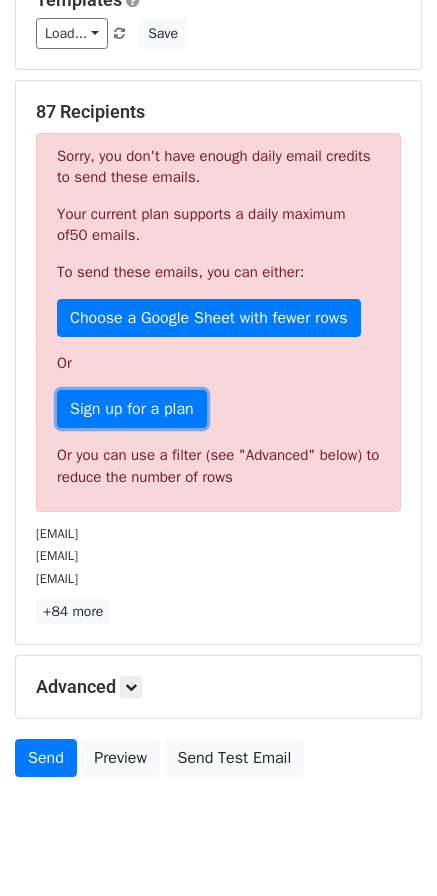 scroll, scrollTop: 351, scrollLeft: 0, axis: vertical 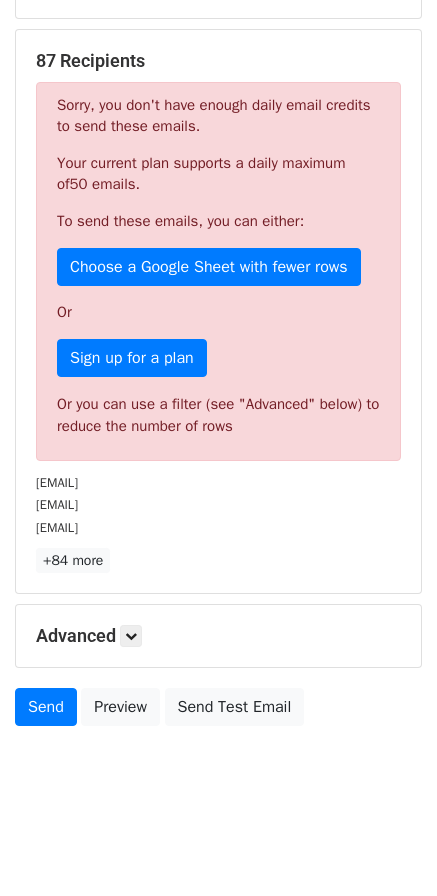 click on "Variables
Copy/paste...
{{Customer}}
{{Bill to 1}}
{{Main Email}}
{{CC Email}}
{{Primary Contact}}
{{Invoices}}
Email column
Customer
Bill to 1
Main Email
CC Email
Primary Contact
Invoices
Templates
Load...
No templates saved
Save
87 Recipients
Sorry, you don't have enough daily email credits to send these emails.
Your current plan supports a daily maximum of  50 emails .
To send these emails, you can either:
Choose a Google Sheet with fewer rows
Or
Sign up for a plan
Or you can use a filter (see "Advanced" below) to reduce the number of rows
[EMAIL]
[EMAIL]
[EMAIL]
+84 more
87 Recipients
×
[EMAIL]
[EMAIL]
[EMAIL]
[EMAIL]
[EMAIL]" at bounding box center (218, 286) 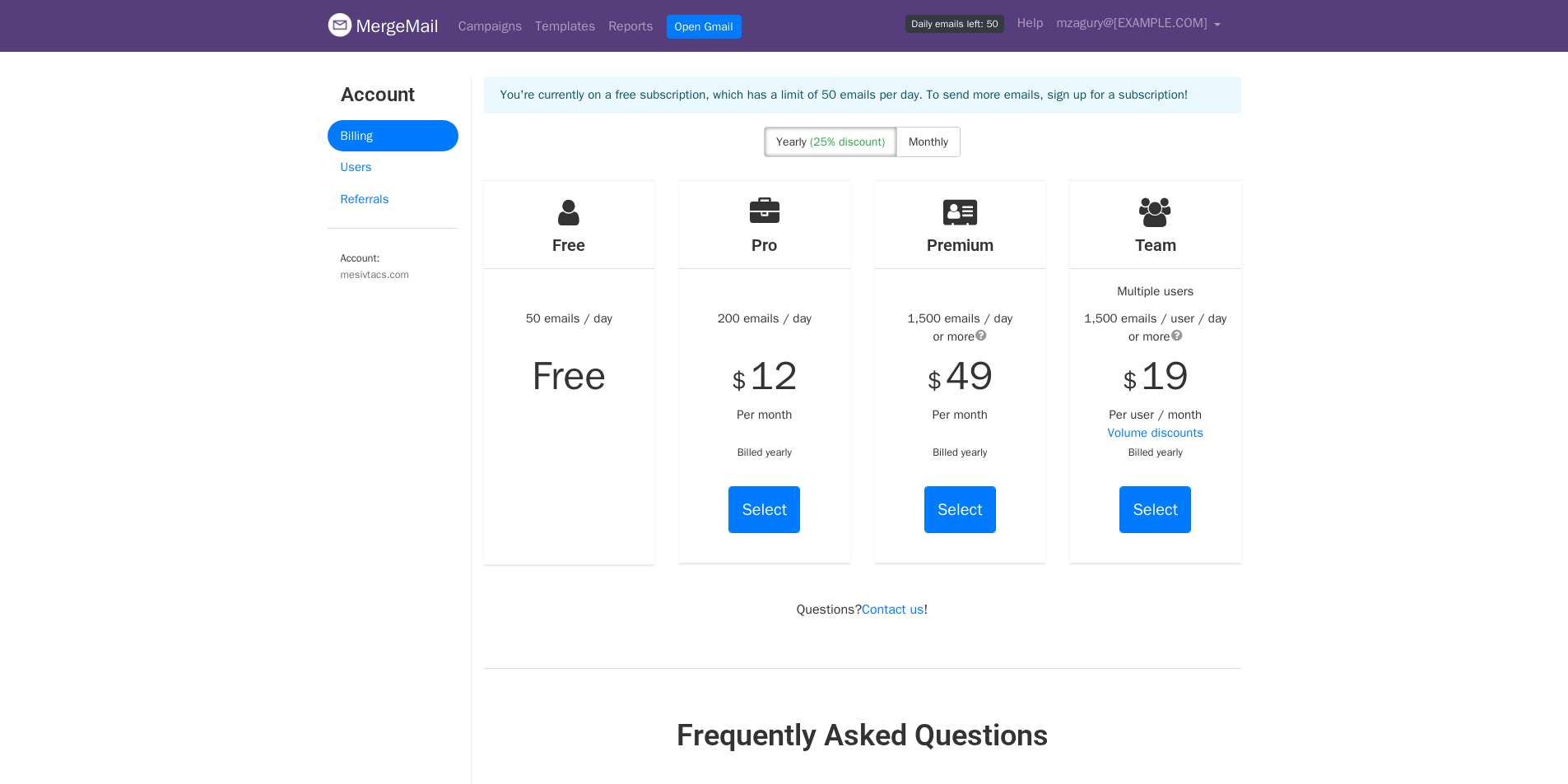 scroll, scrollTop: 0, scrollLeft: 0, axis: both 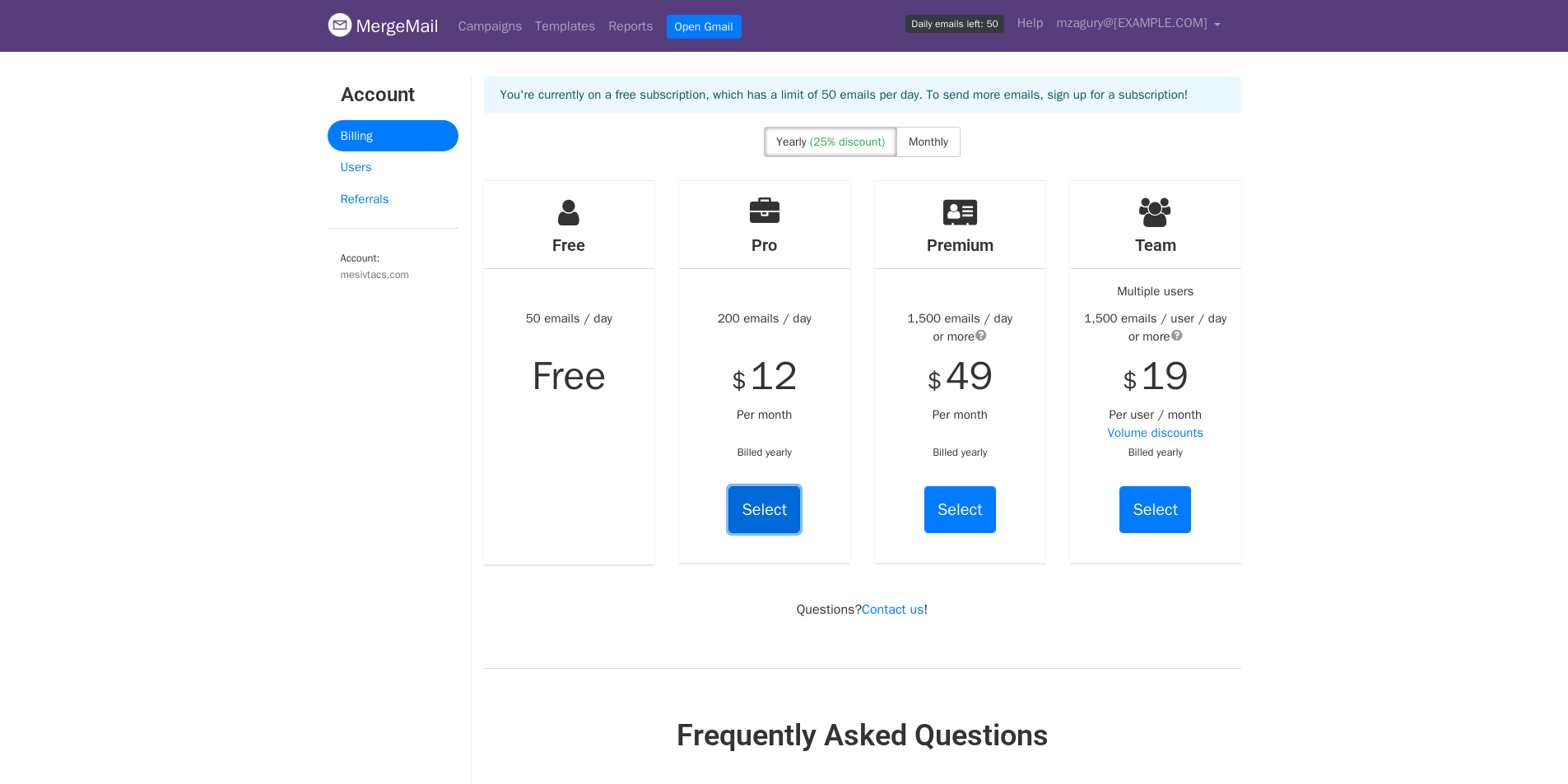 click on "Select" at bounding box center (764, 509) 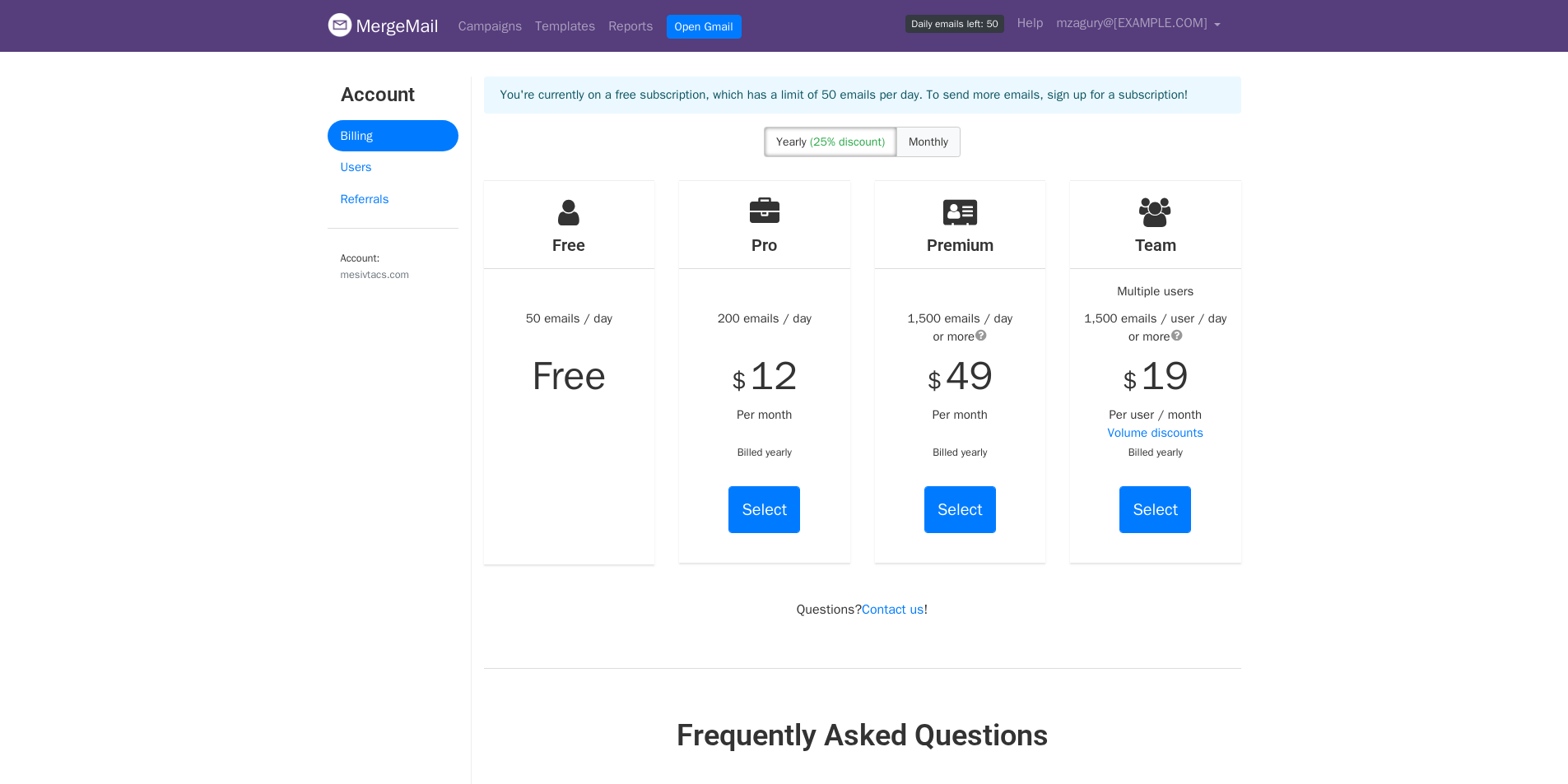 click on "Monthly" at bounding box center [928, 141] 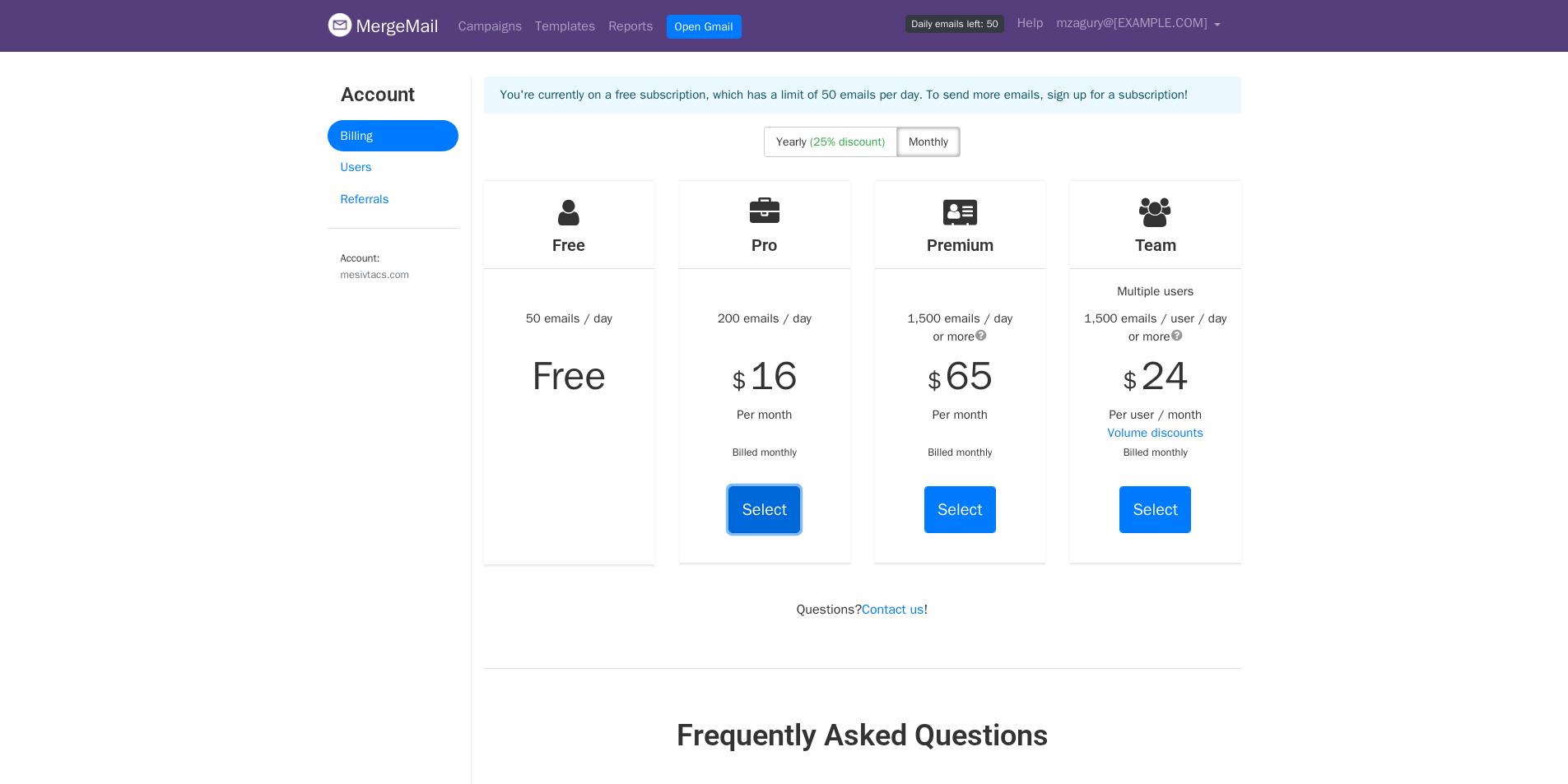 click on "Select" at bounding box center (764, 509) 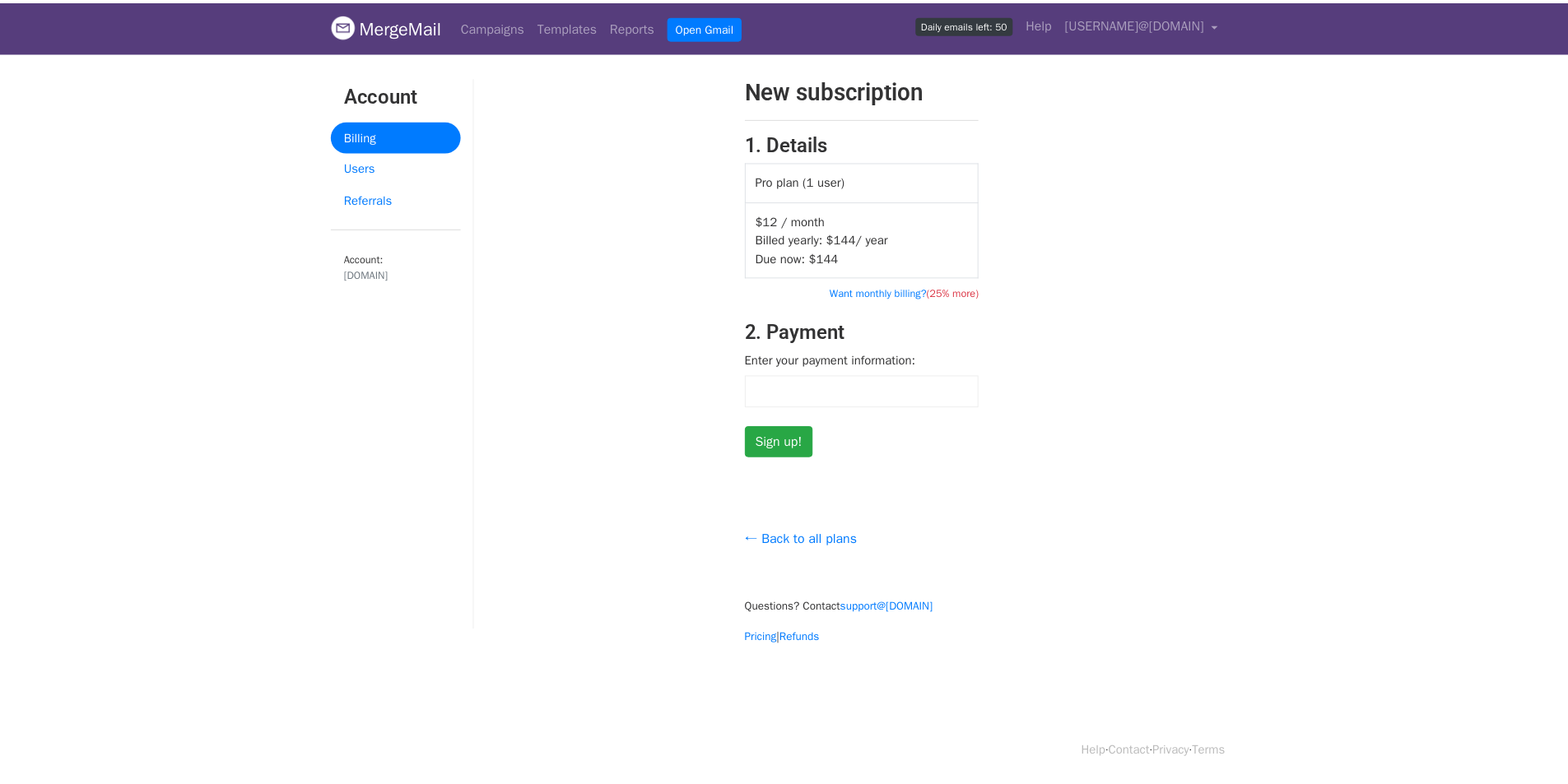 scroll, scrollTop: 0, scrollLeft: 0, axis: both 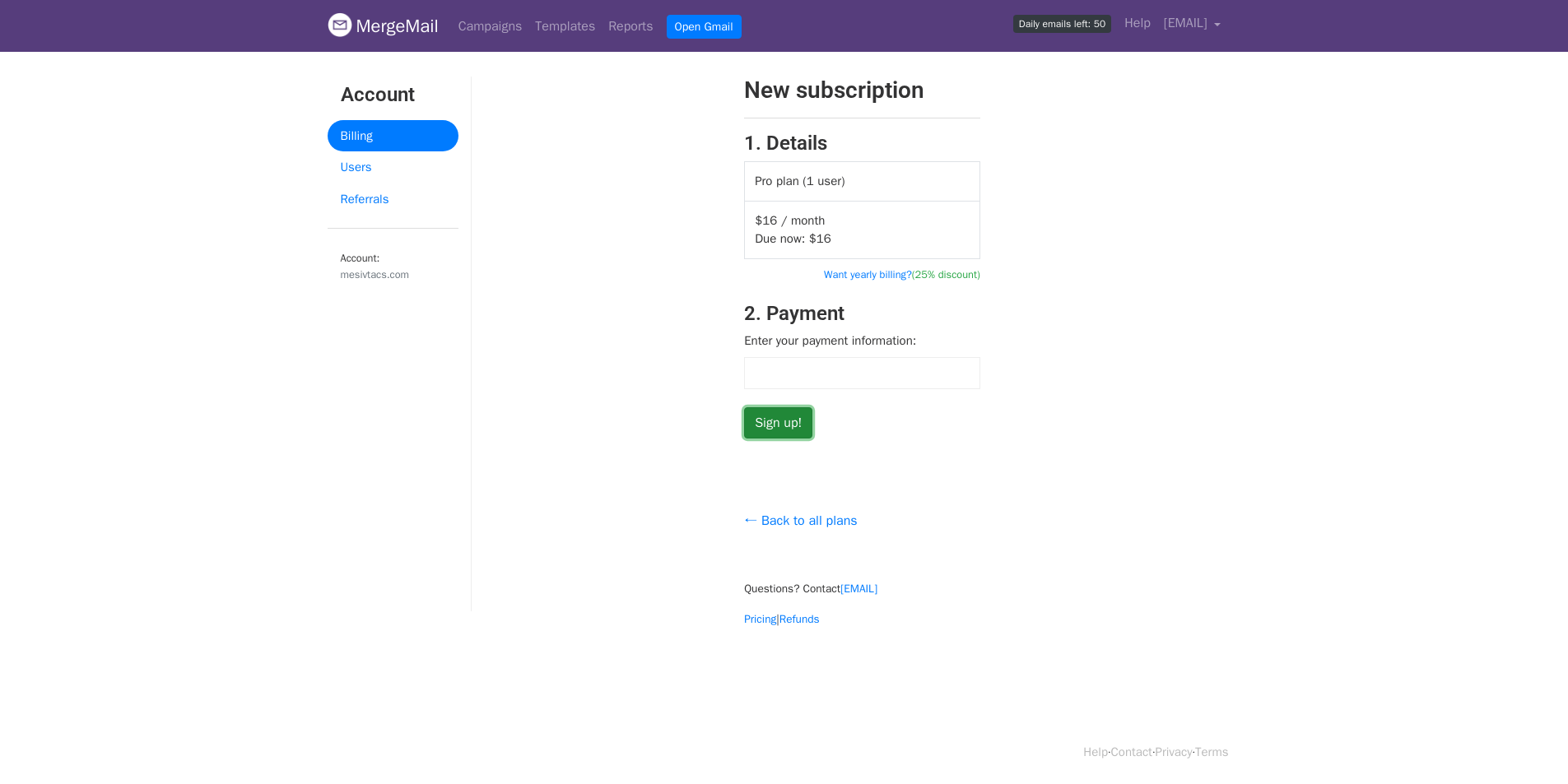 click on "Sign up!" at bounding box center (778, 423) 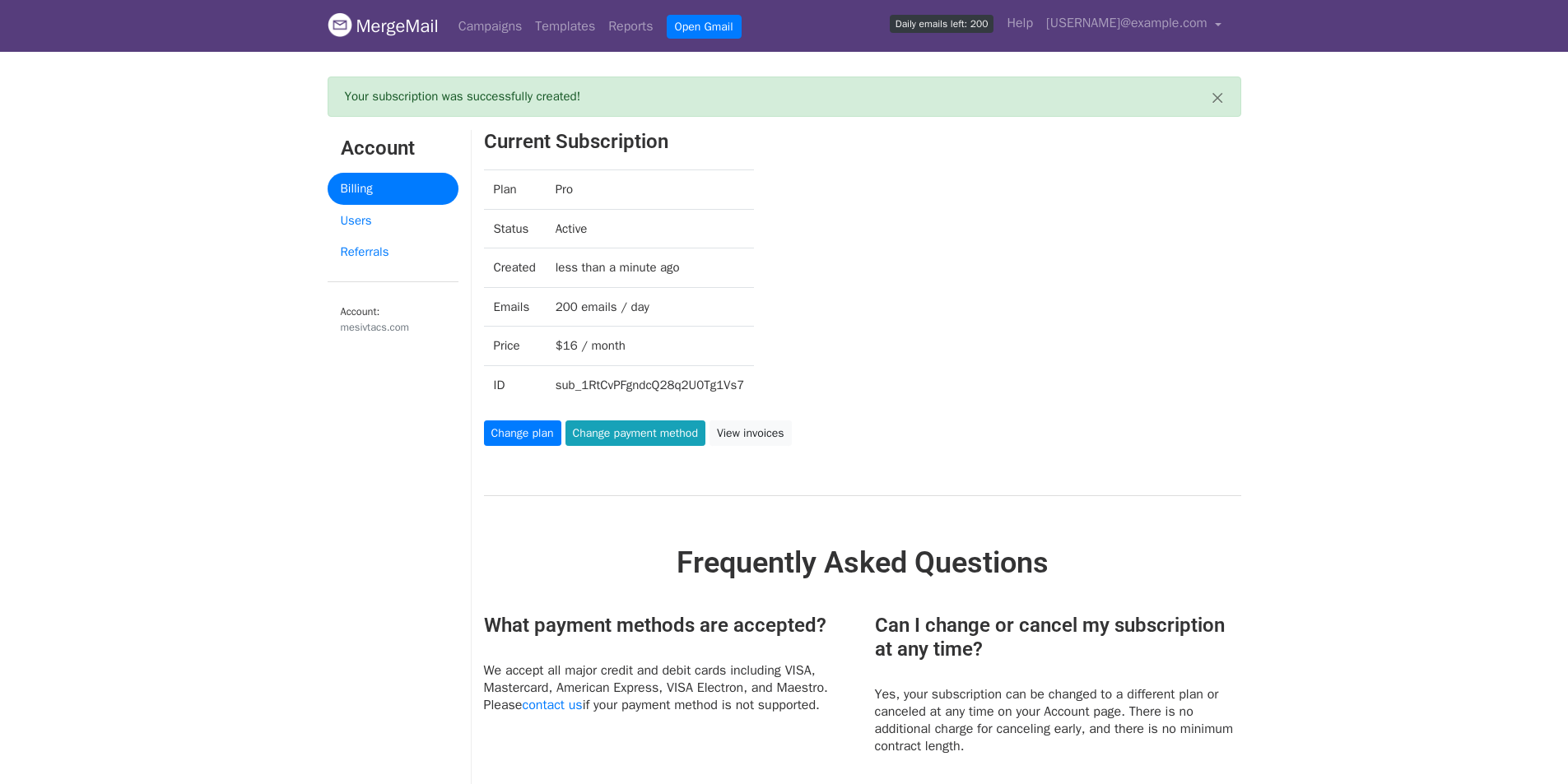 scroll, scrollTop: 0, scrollLeft: 0, axis: both 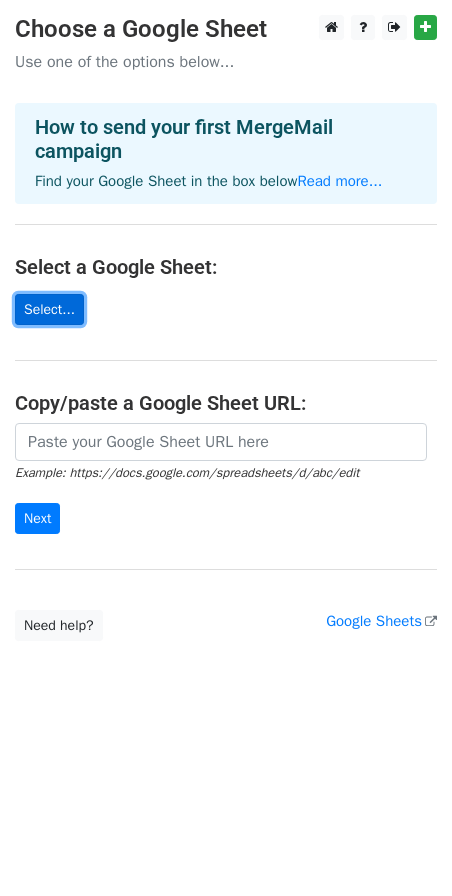 click on "Select..." at bounding box center (49, 309) 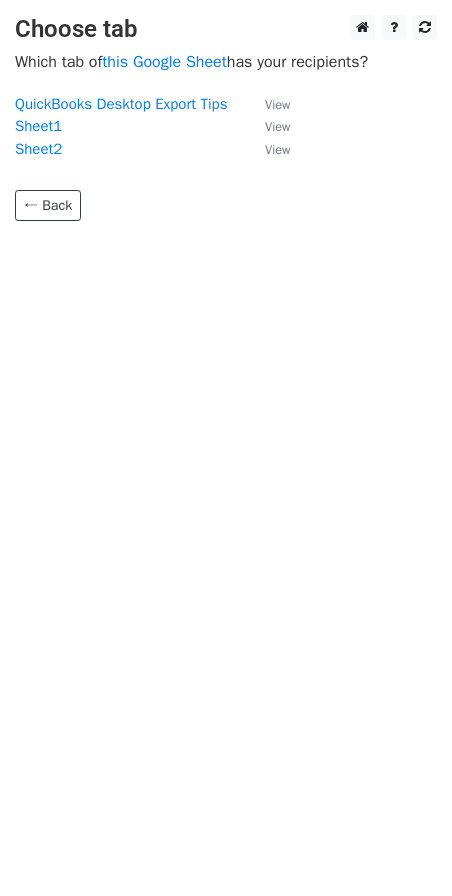 scroll, scrollTop: 0, scrollLeft: 0, axis: both 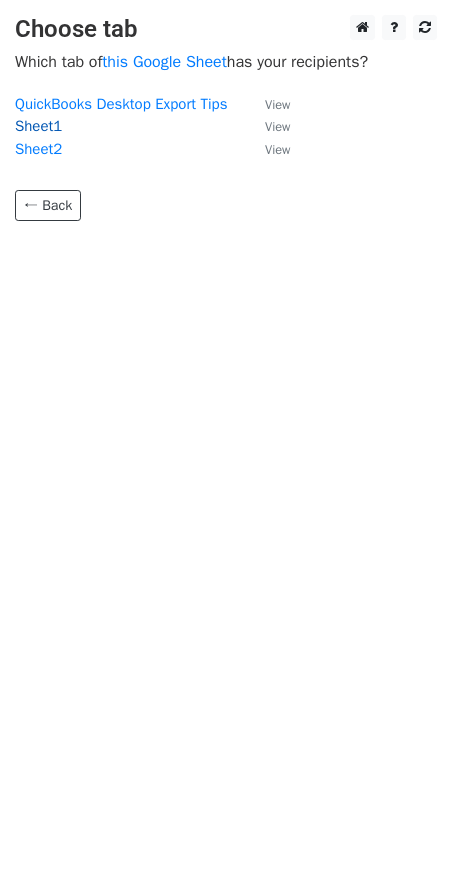 click on "Sheet1" at bounding box center [38, 126] 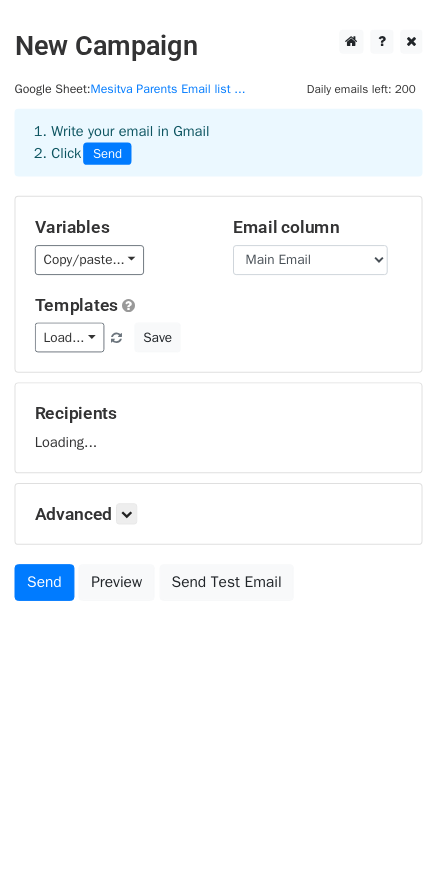 scroll, scrollTop: 0, scrollLeft: 0, axis: both 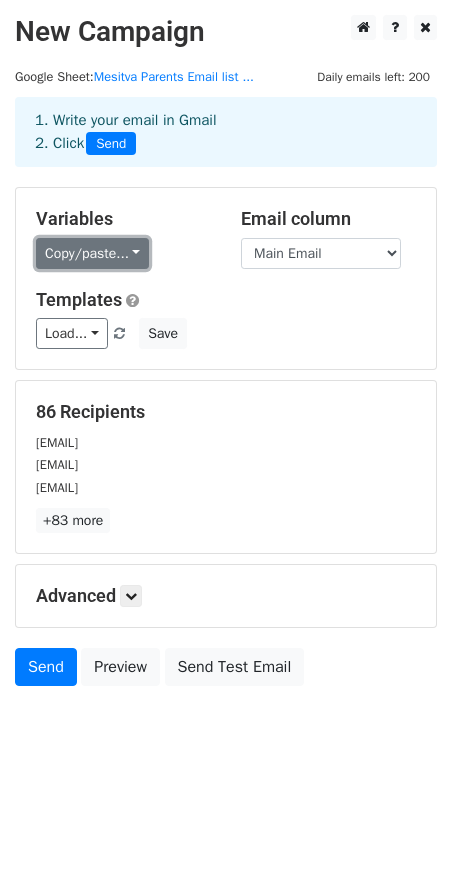 click on "Copy/paste..." at bounding box center (92, 253) 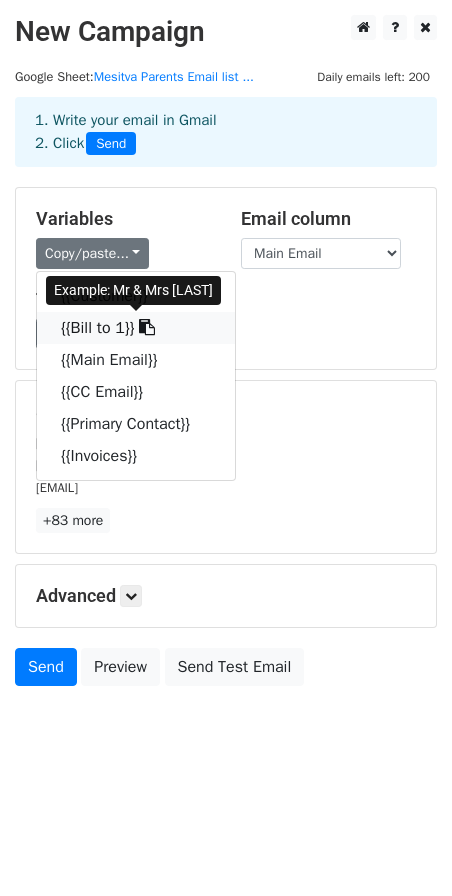 click at bounding box center [147, 327] 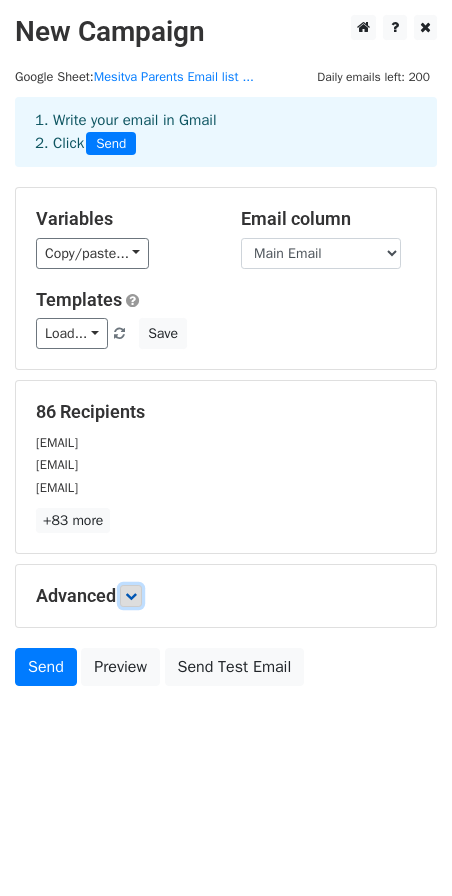 click at bounding box center [131, 596] 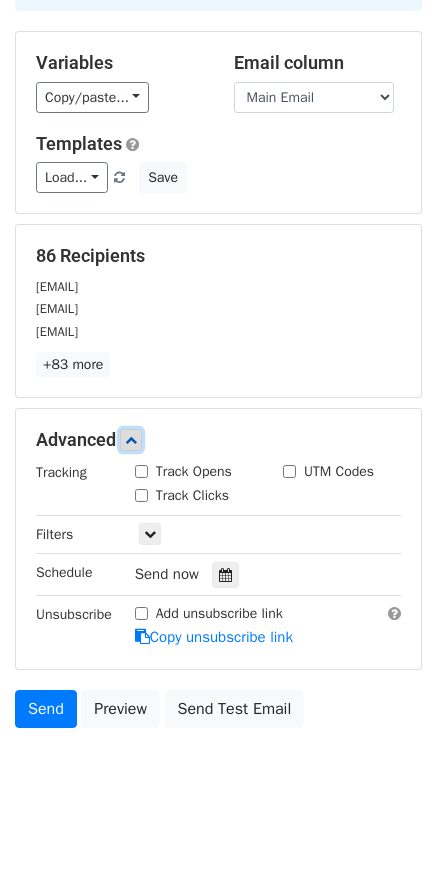 scroll, scrollTop: 0, scrollLeft: 0, axis: both 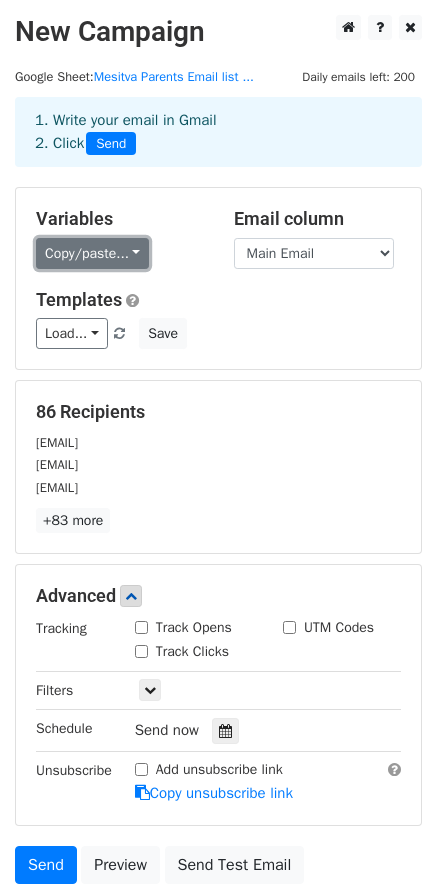 click on "Copy/paste..." at bounding box center [92, 253] 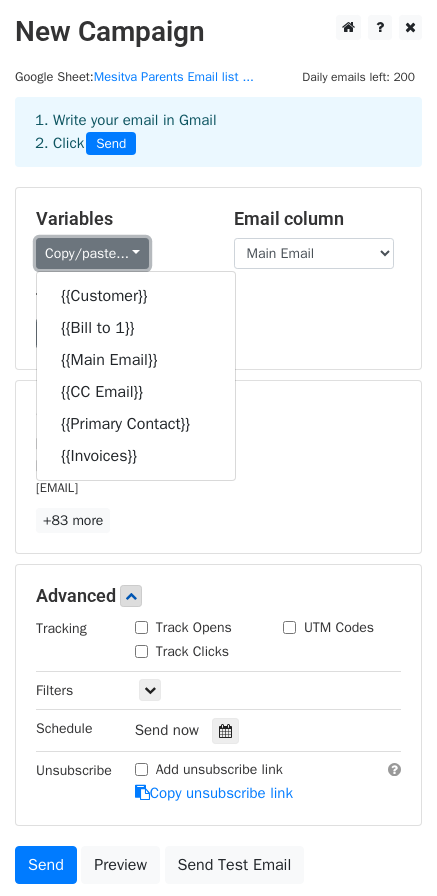 click on "Copy/paste..." at bounding box center [92, 253] 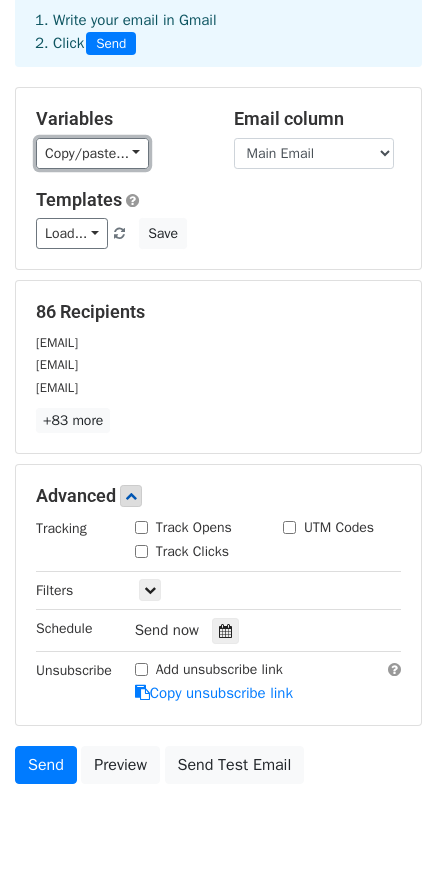 scroll, scrollTop: 156, scrollLeft: 0, axis: vertical 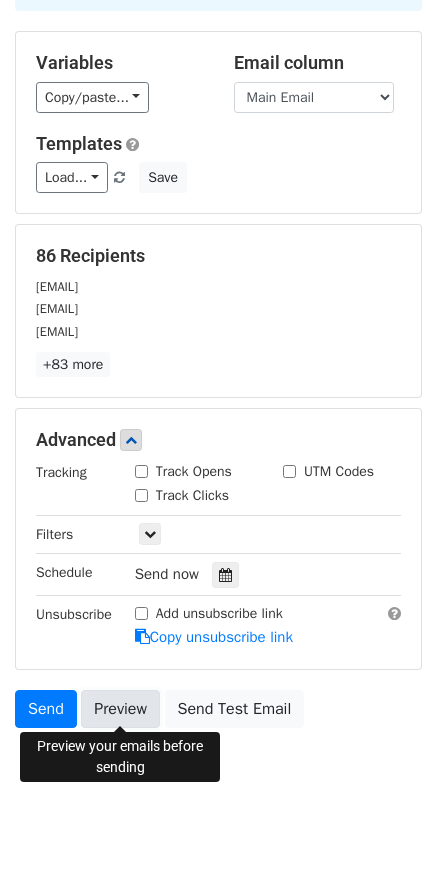 click on "Preview" at bounding box center [120, 709] 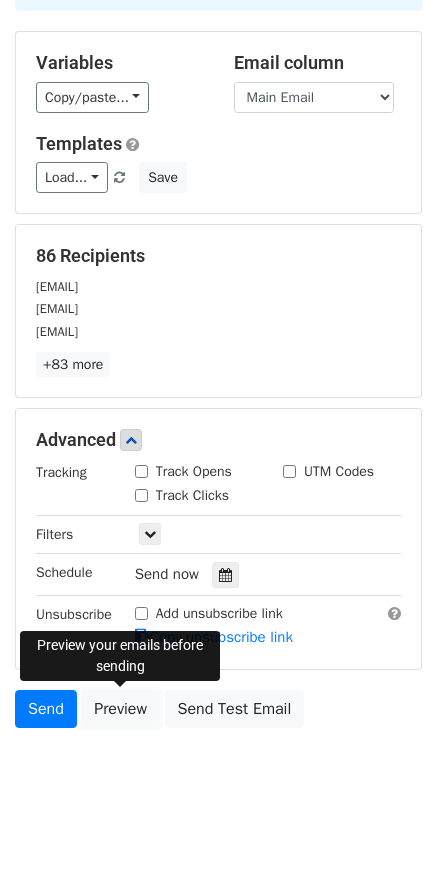 scroll, scrollTop: 0, scrollLeft: 0, axis: both 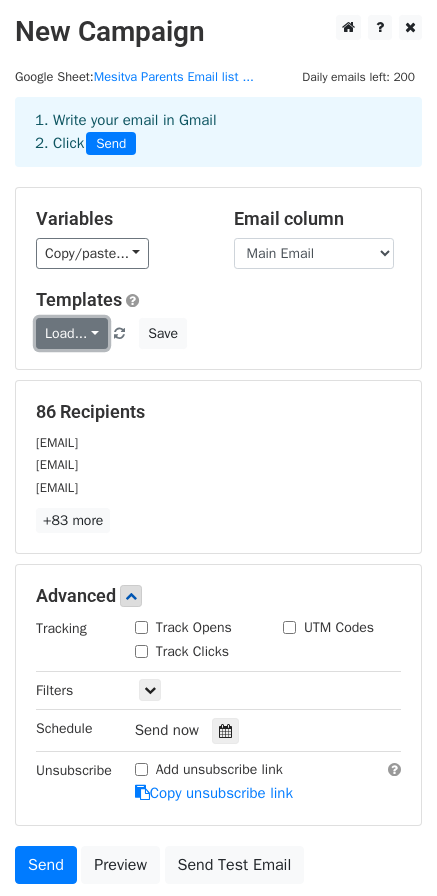 click on "Load..." at bounding box center (72, 333) 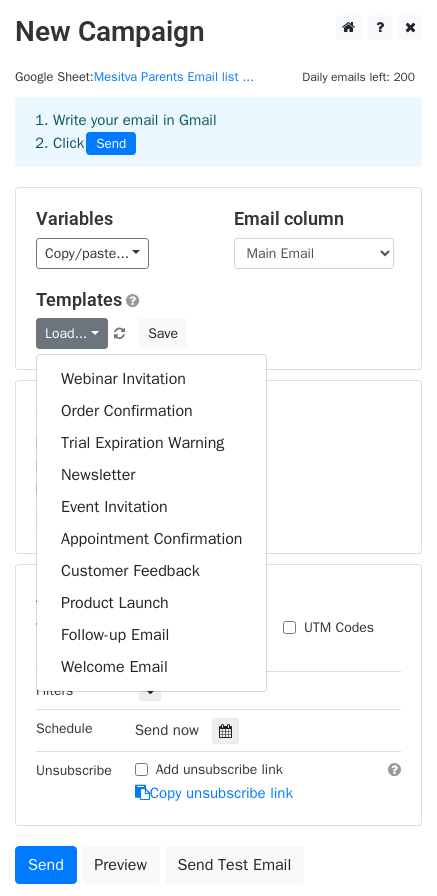 click on "Templates
Load...
Webinar Invitation
Order Confirmation
Trial Expiration Warning
Newsletter
Event Invitation
Appointment Confirmation
Customer Feedback
Product Launch
Follow-up Email
Welcome Email
Save" at bounding box center (218, 319) 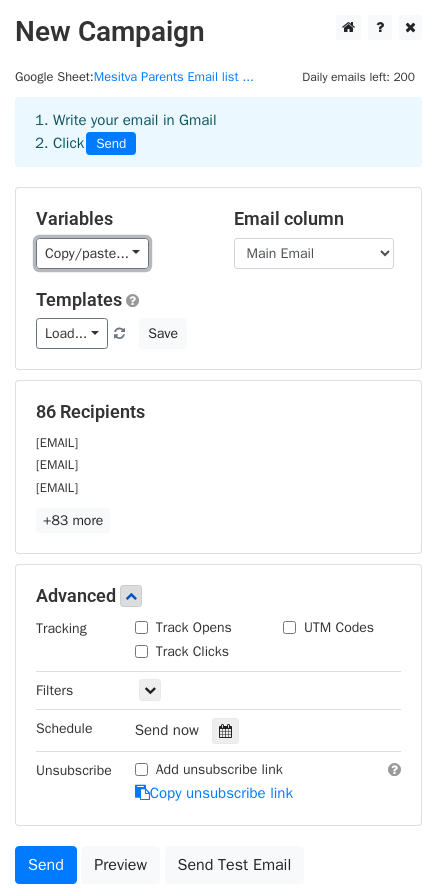 click on "Copy/paste..." at bounding box center [92, 253] 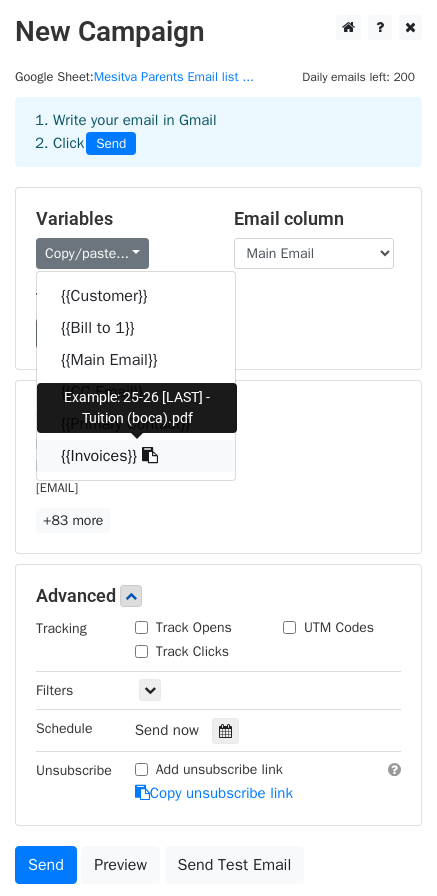 click at bounding box center [150, 455] 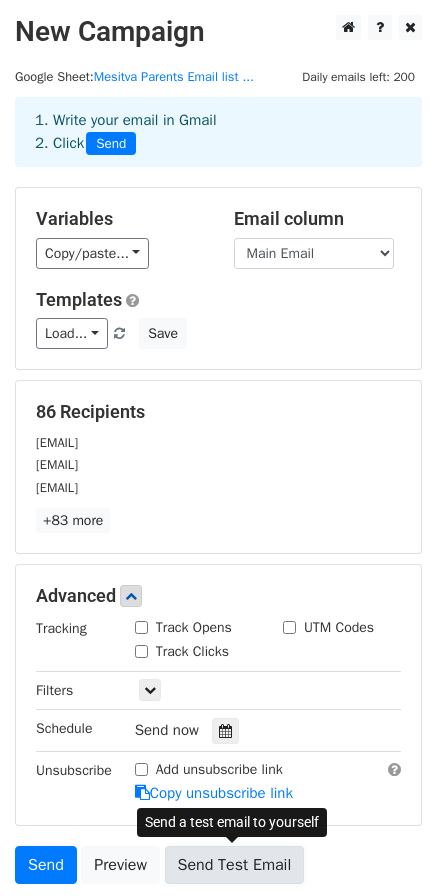 click on "Send Test Email" at bounding box center [235, 865] 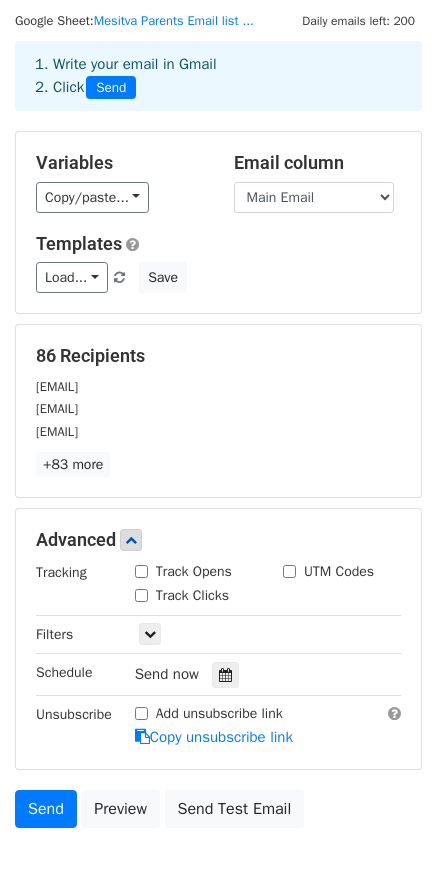 scroll, scrollTop: 0, scrollLeft: 0, axis: both 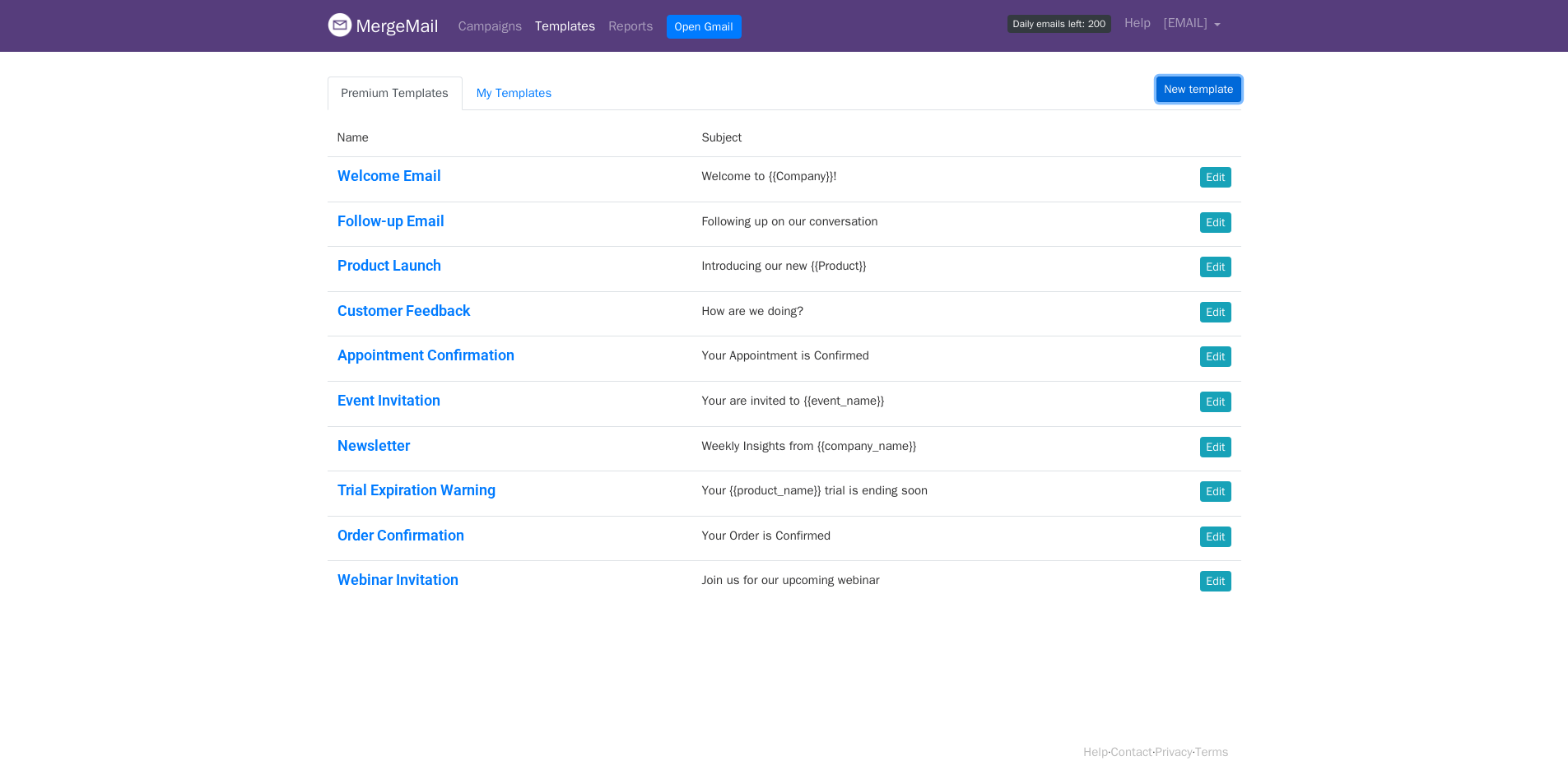 click on "New template" at bounding box center (1198, 89) 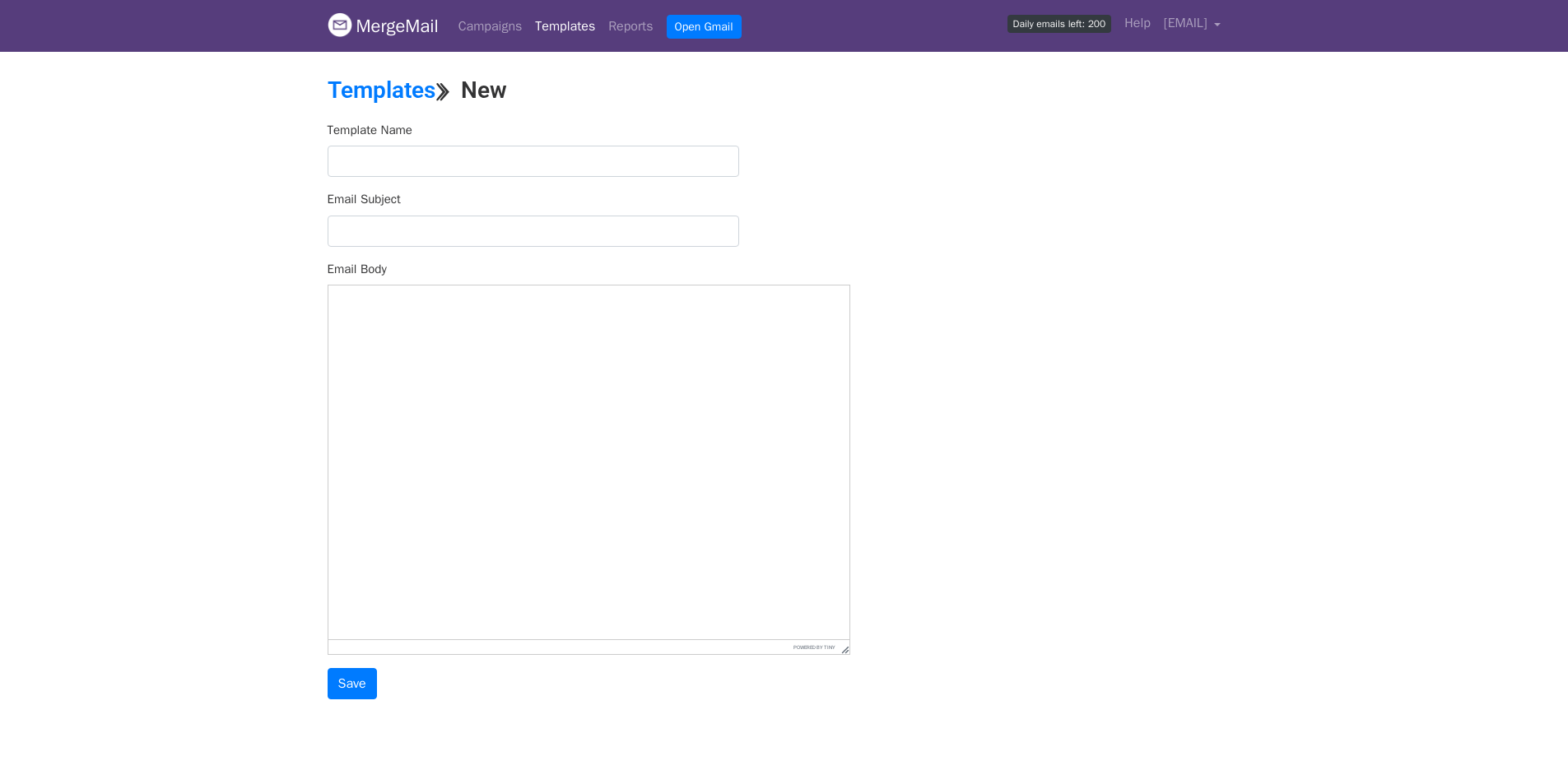 scroll, scrollTop: 0, scrollLeft: 0, axis: both 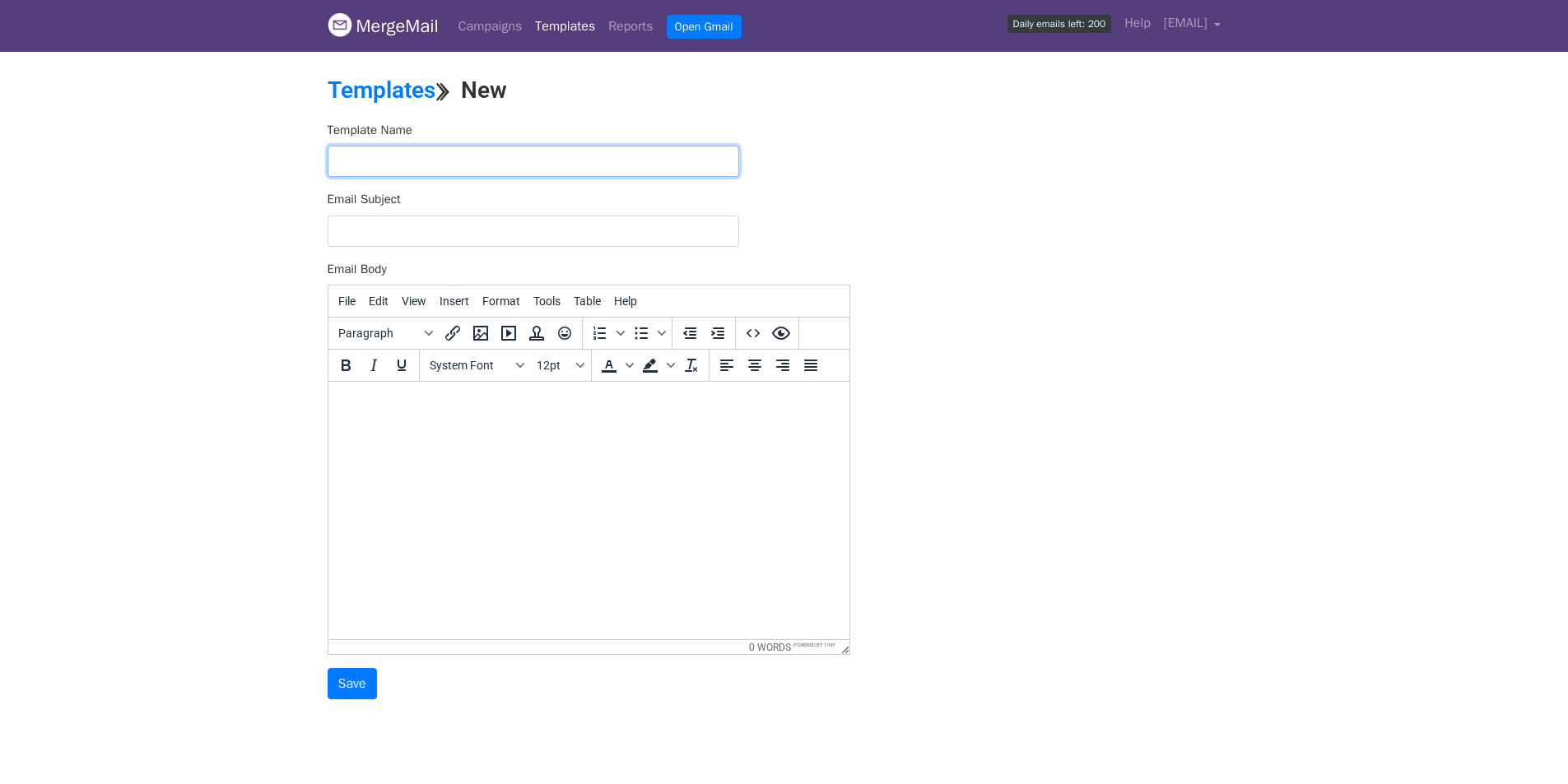 click at bounding box center [533, 161] 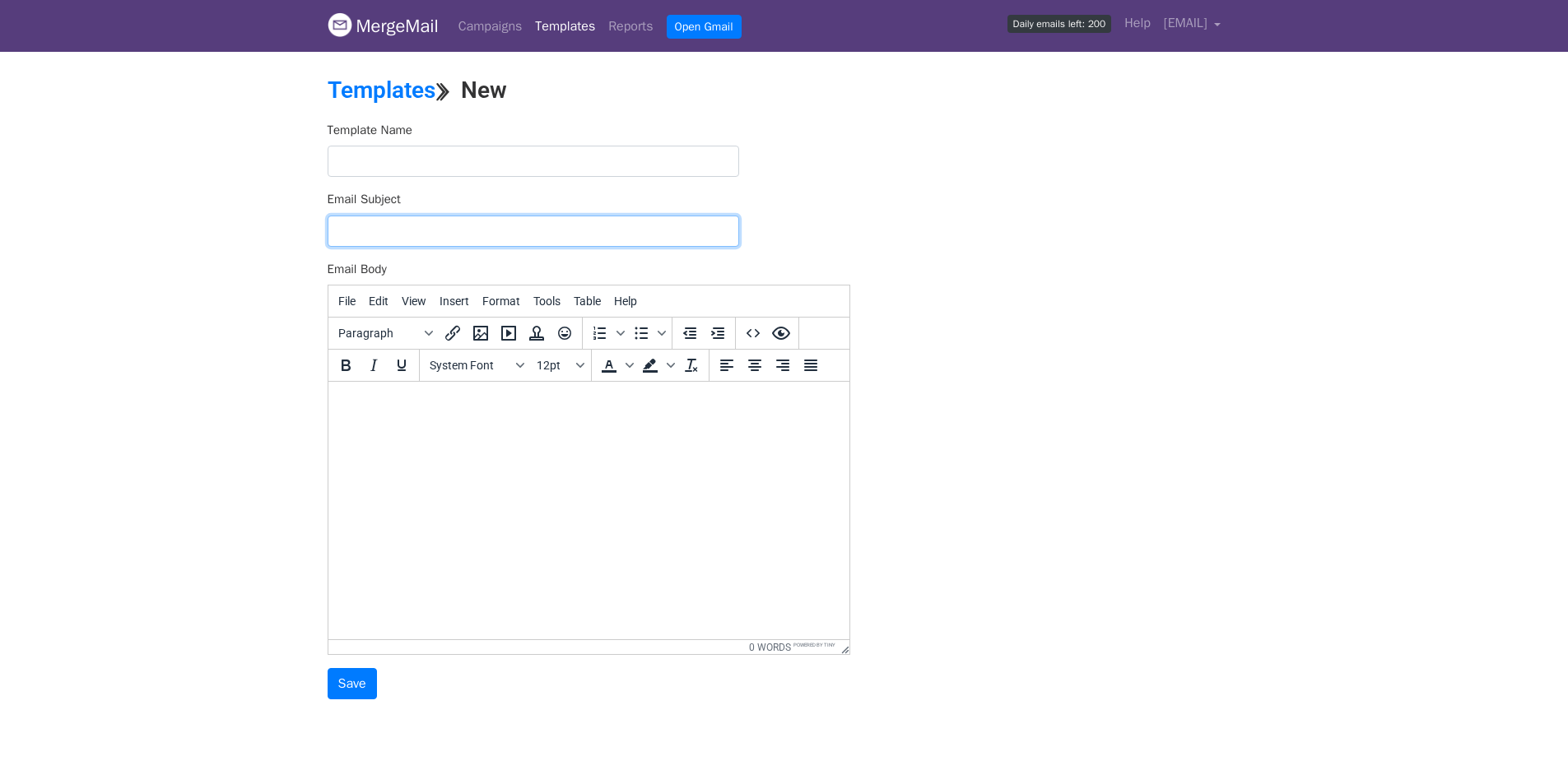 click on "Email Subject" at bounding box center [533, 231] 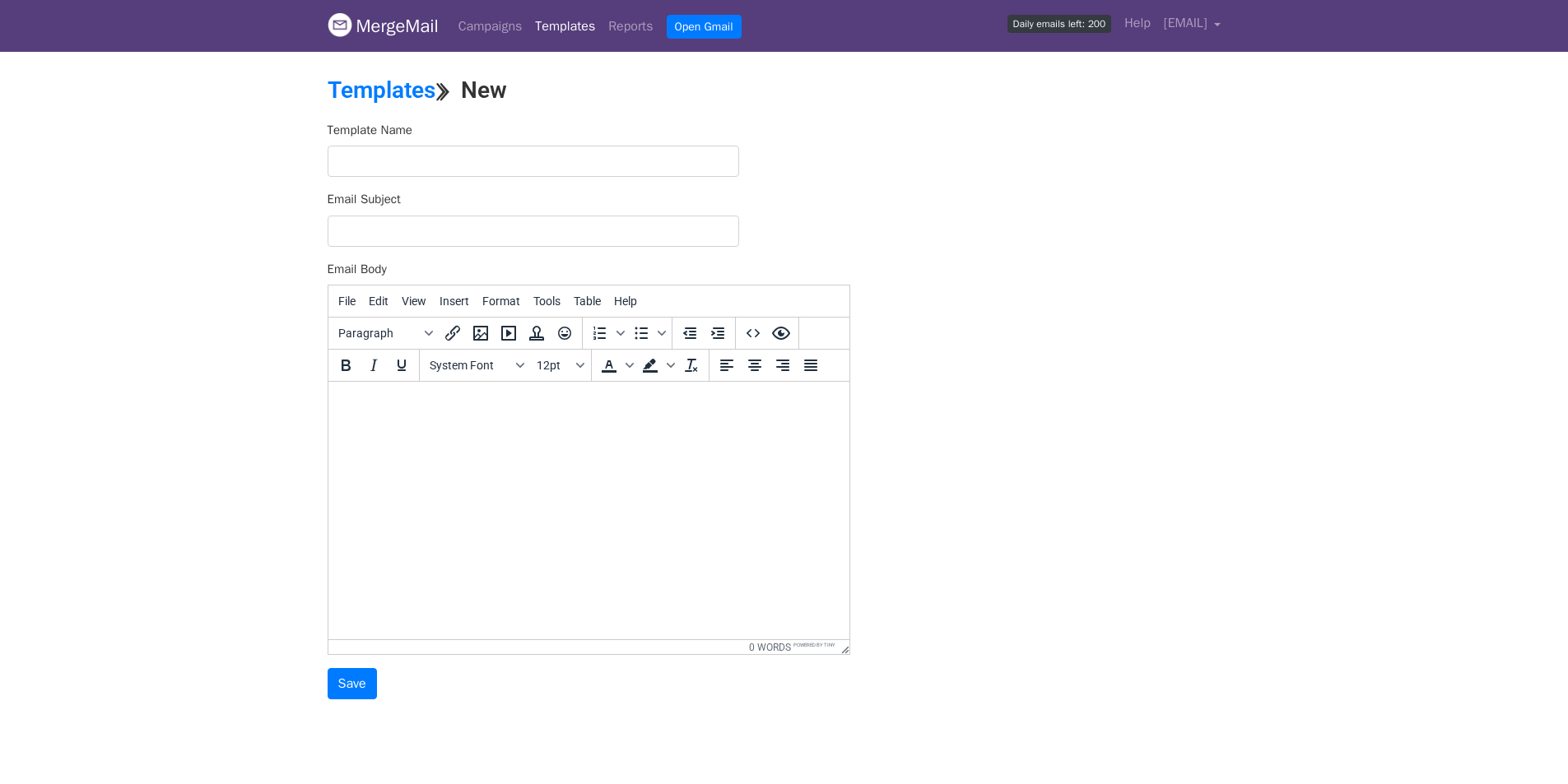 click at bounding box center (588, 404) 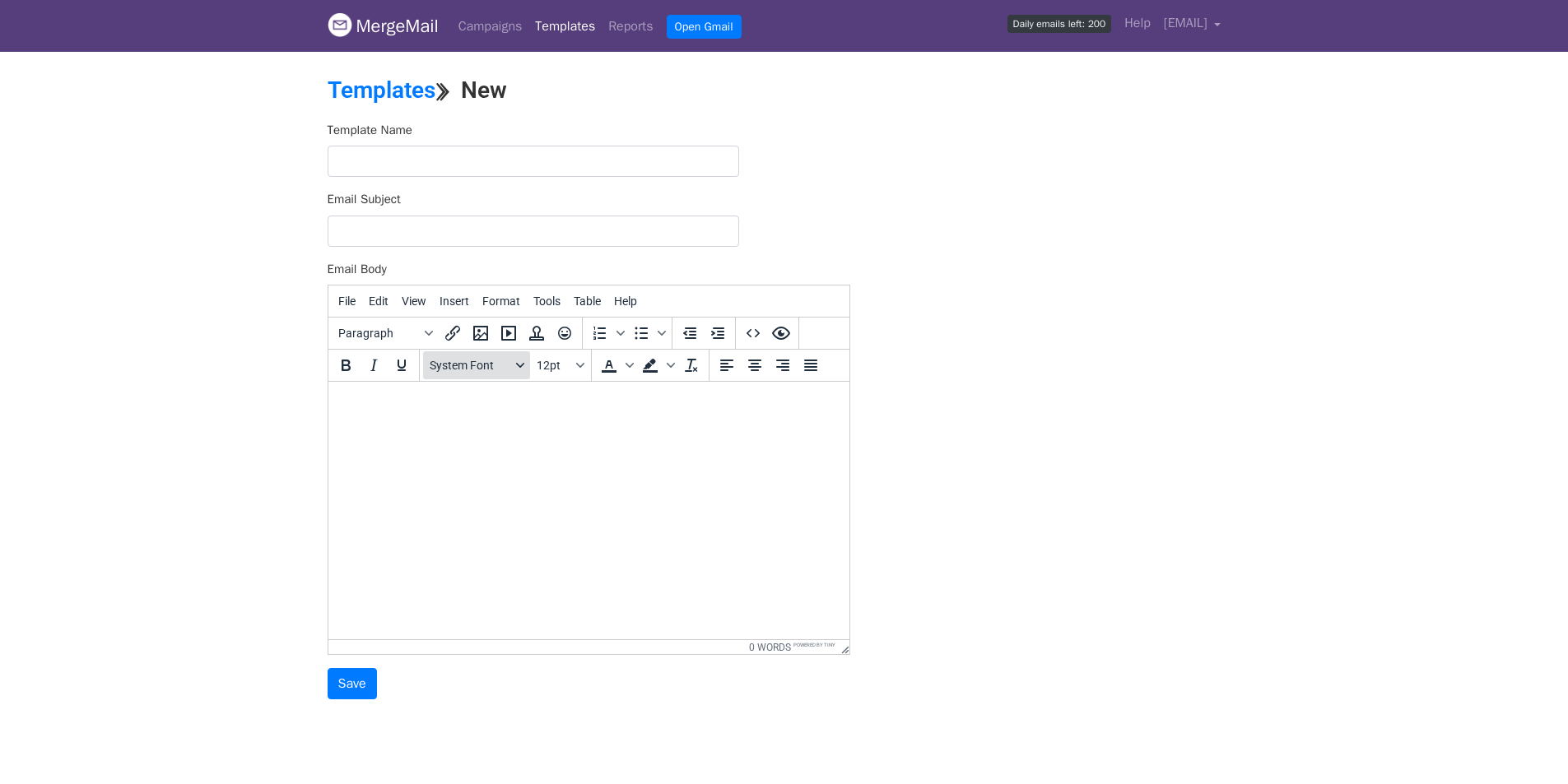 paste 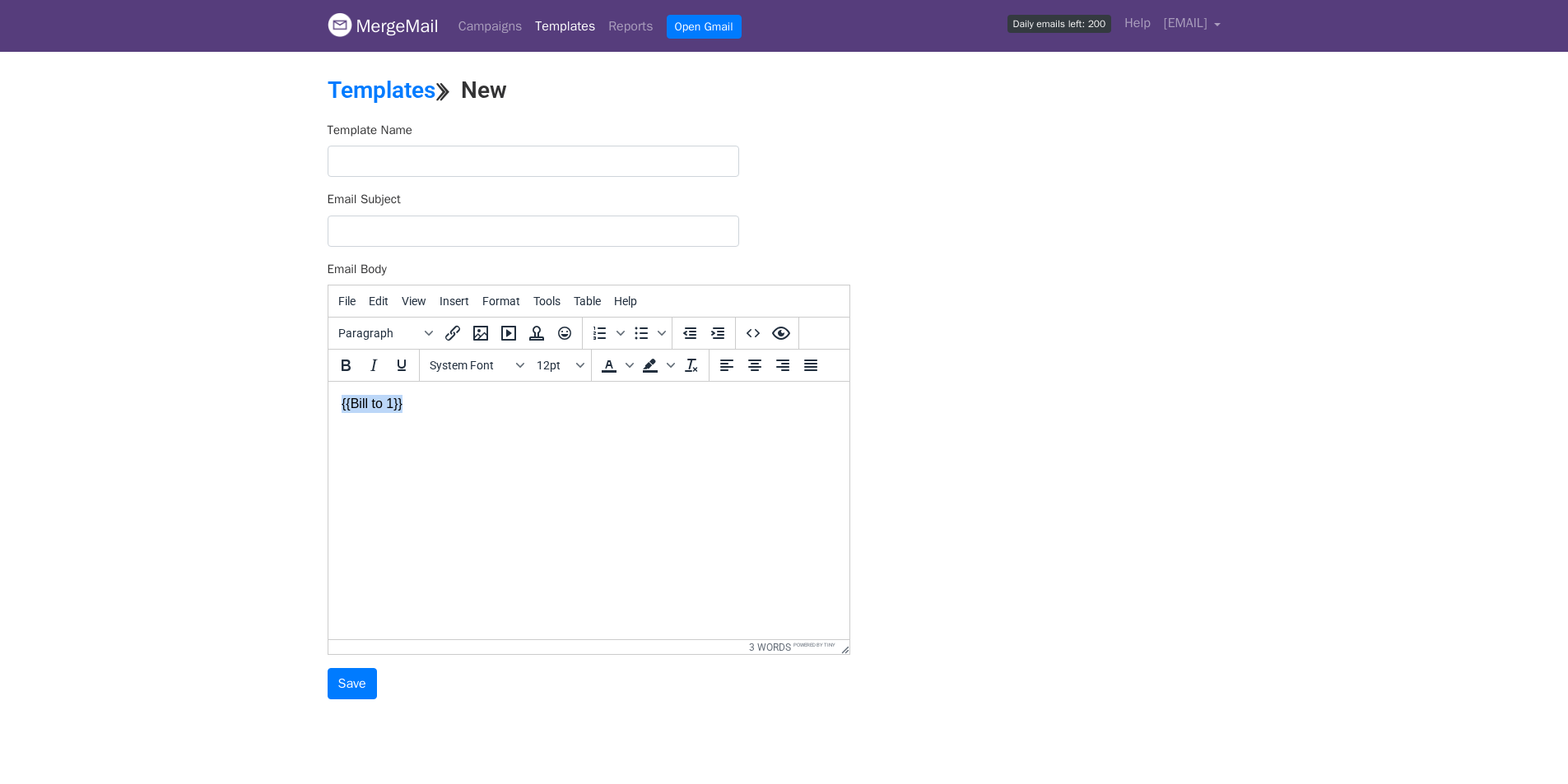 drag, startPoint x: 430, startPoint y: 401, endPoint x: 314, endPoint y: 391, distance: 116.43024 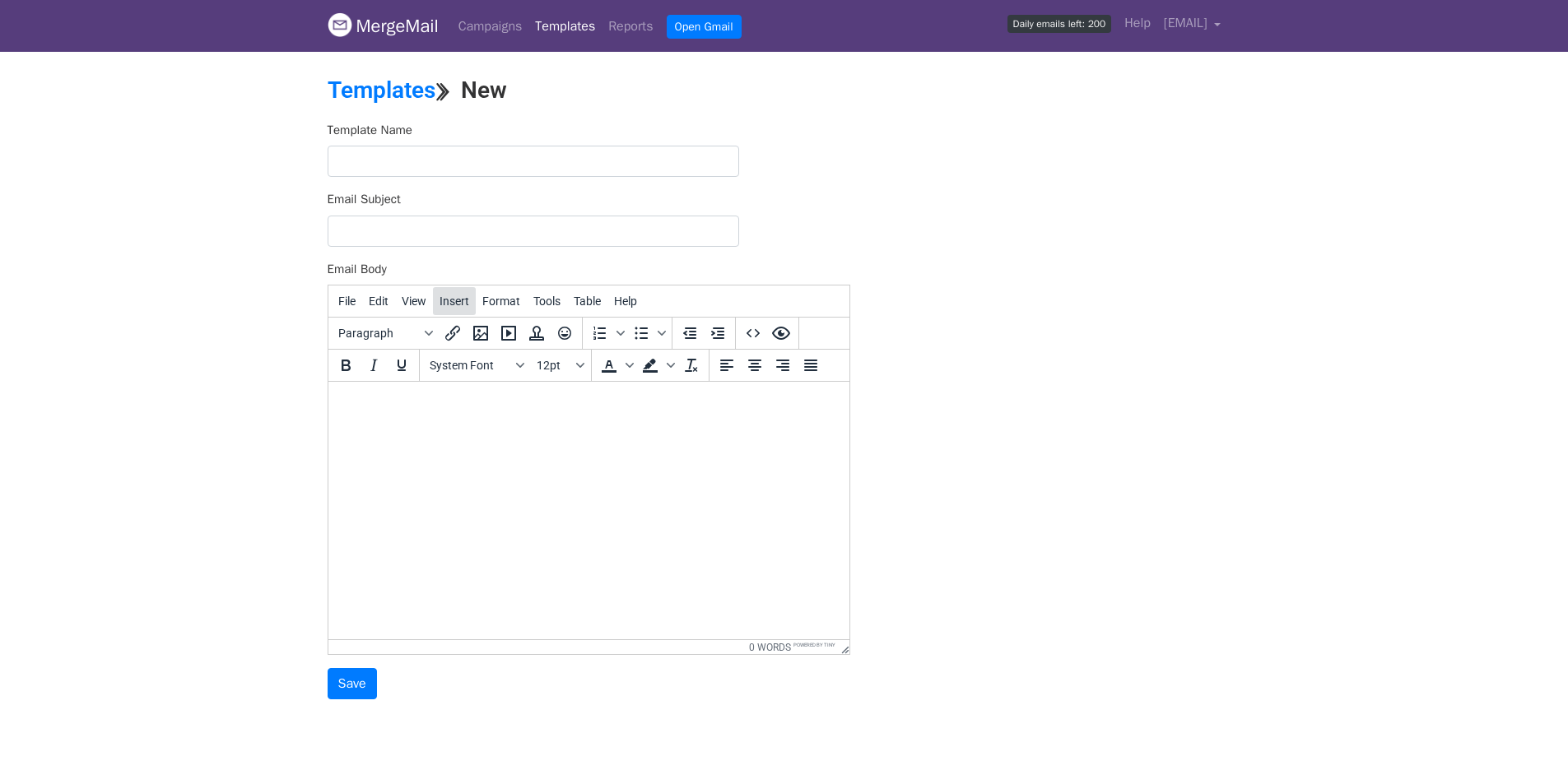click on "Insert" at bounding box center [454, 301] 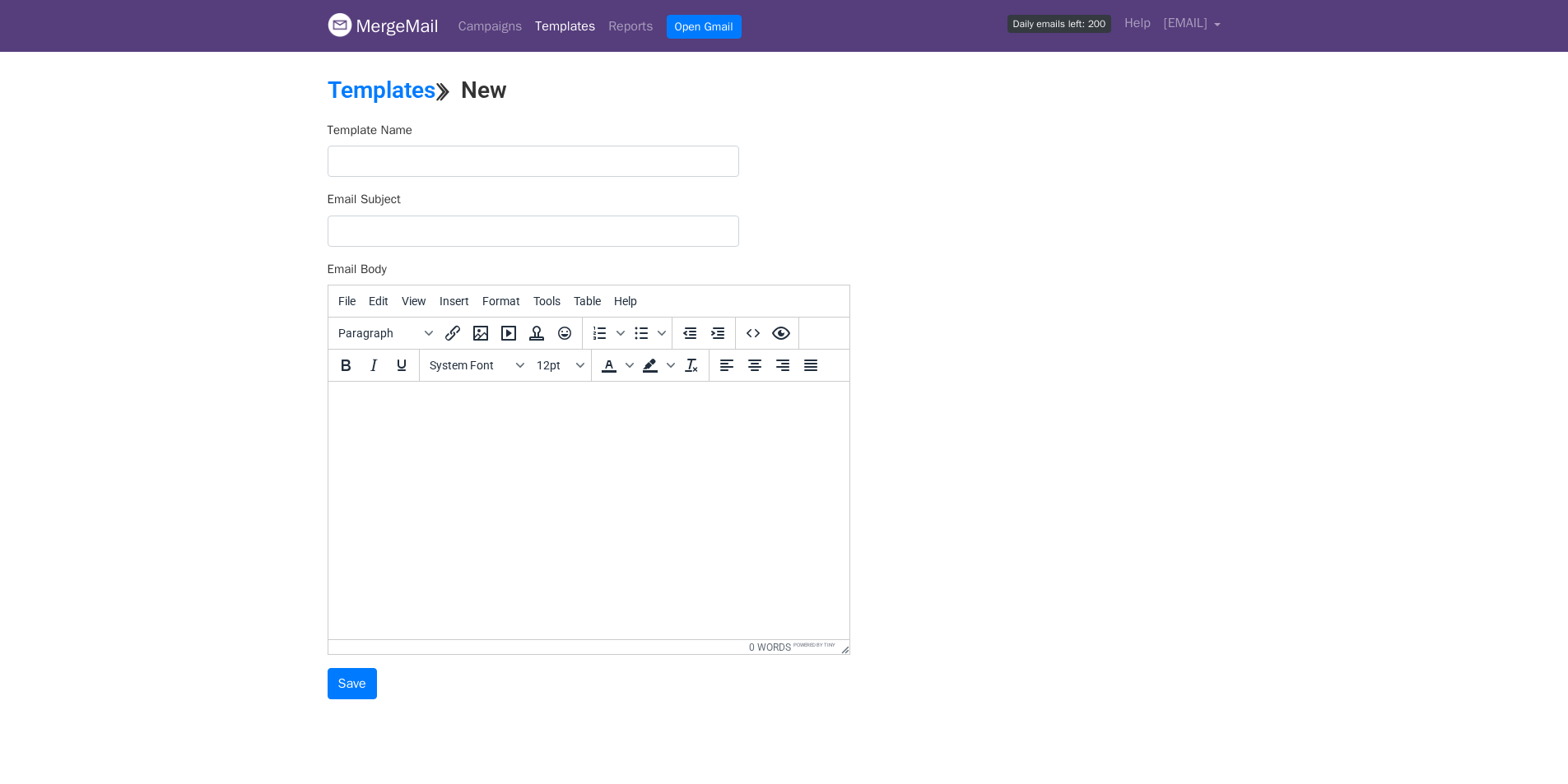 click at bounding box center [588, 404] 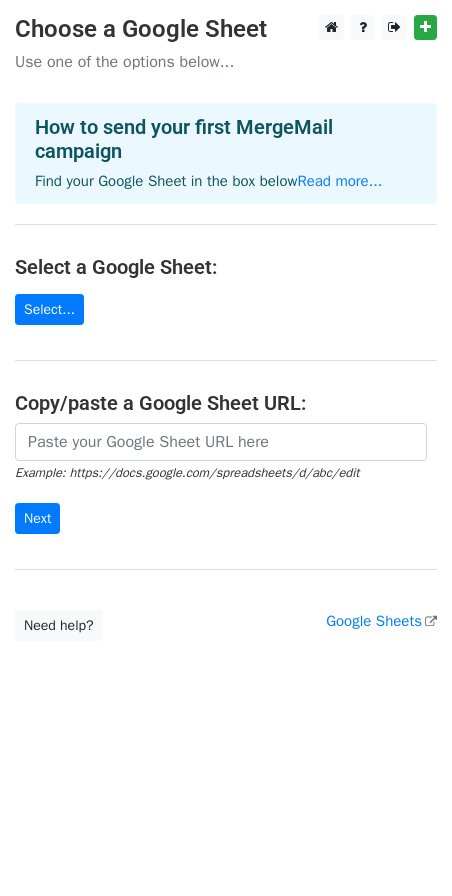 scroll, scrollTop: 0, scrollLeft: 0, axis: both 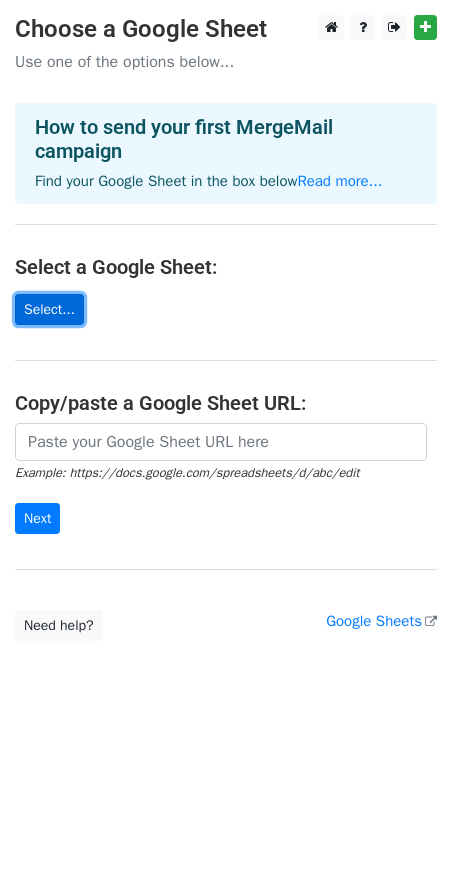 click on "Select..." at bounding box center (49, 309) 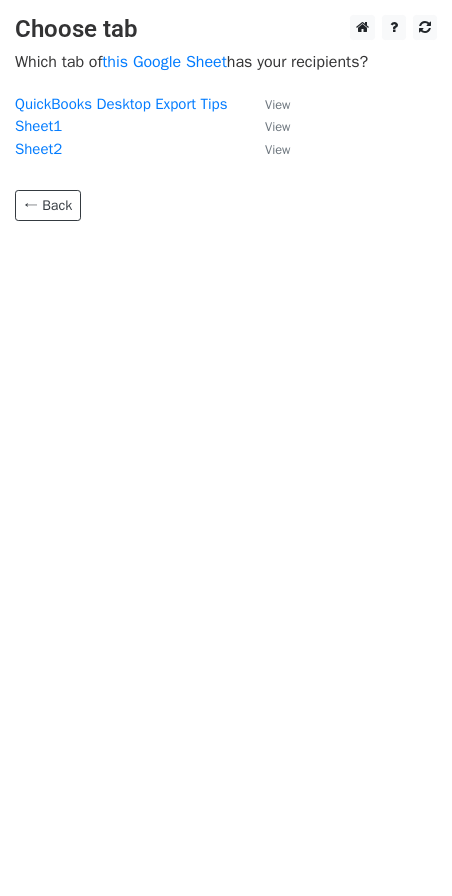 scroll, scrollTop: 0, scrollLeft: 0, axis: both 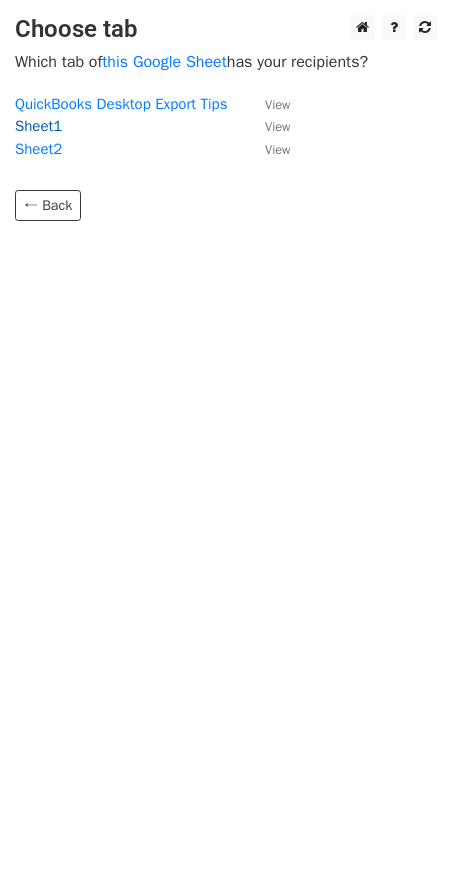 click on "Sheet1" at bounding box center (38, 126) 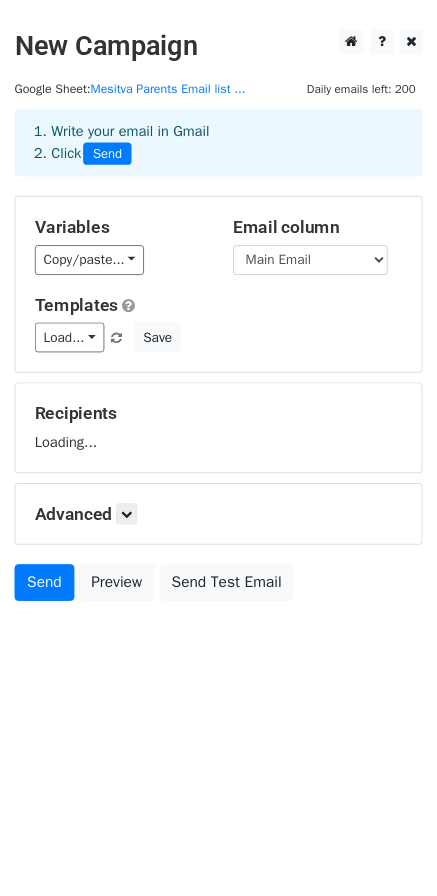 scroll, scrollTop: 0, scrollLeft: 0, axis: both 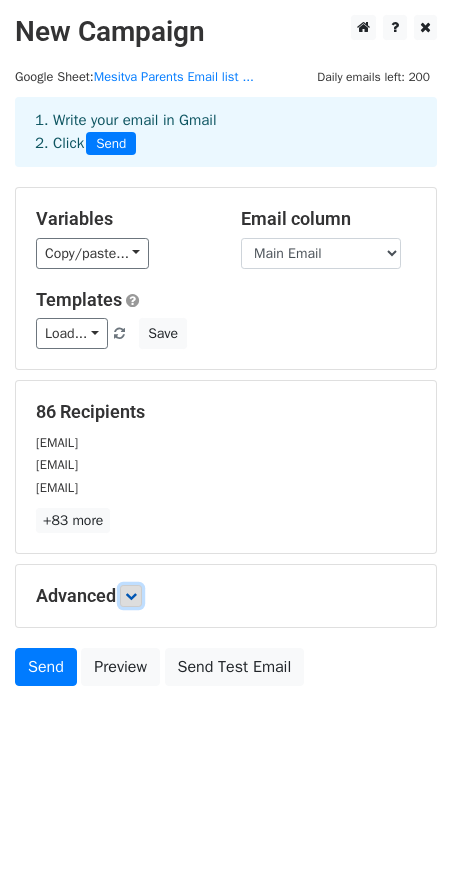 click at bounding box center (131, 596) 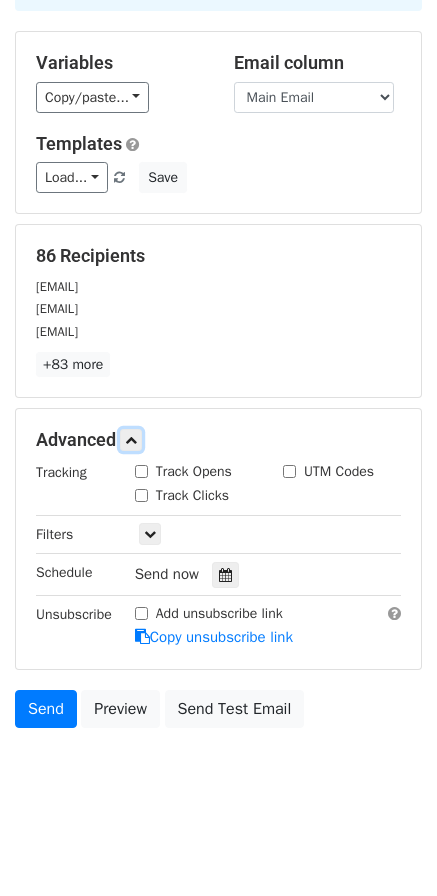 scroll, scrollTop: 0, scrollLeft: 0, axis: both 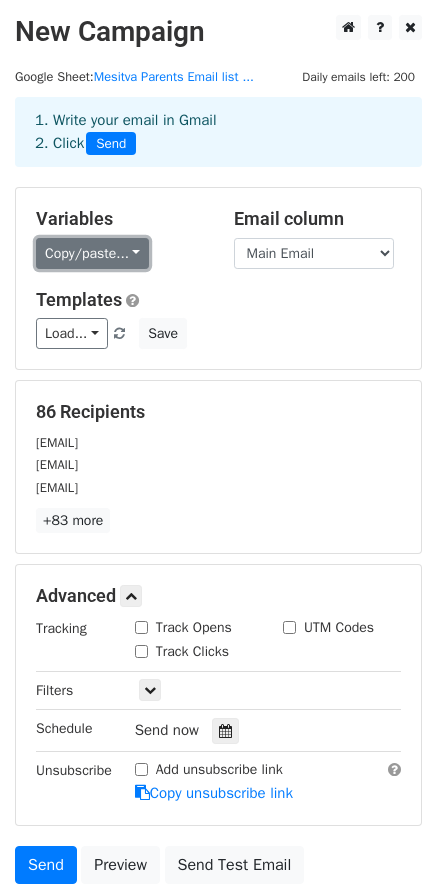 click on "Copy/paste..." at bounding box center [92, 253] 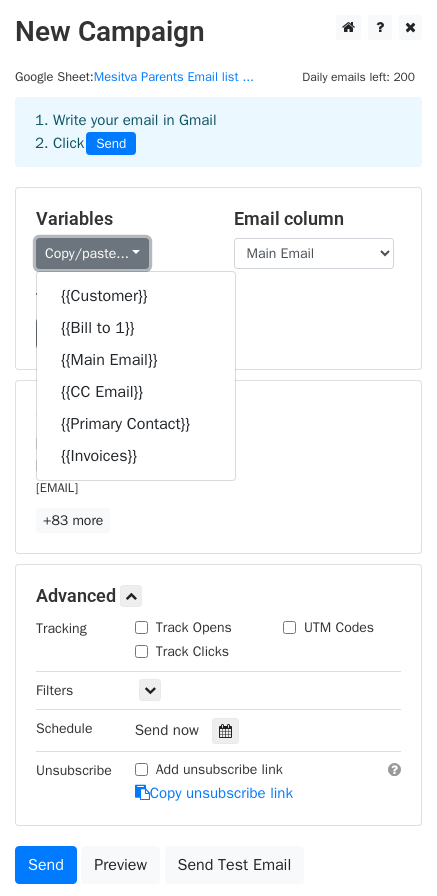 click on "Copy/paste..." at bounding box center [92, 253] 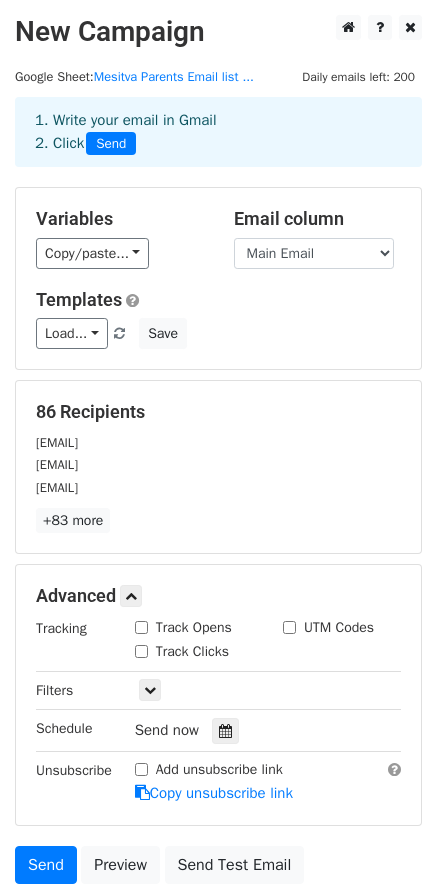 scroll, scrollTop: 156, scrollLeft: 0, axis: vertical 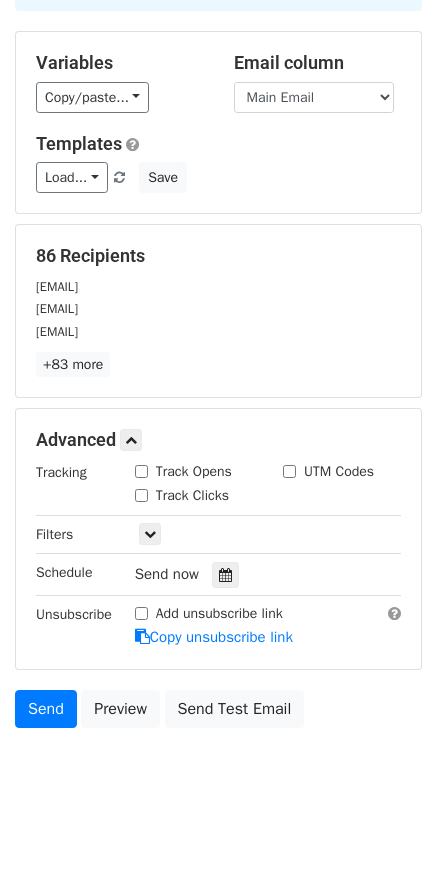 click on "Send
Preview
Send Test Email" at bounding box center (218, 714) 